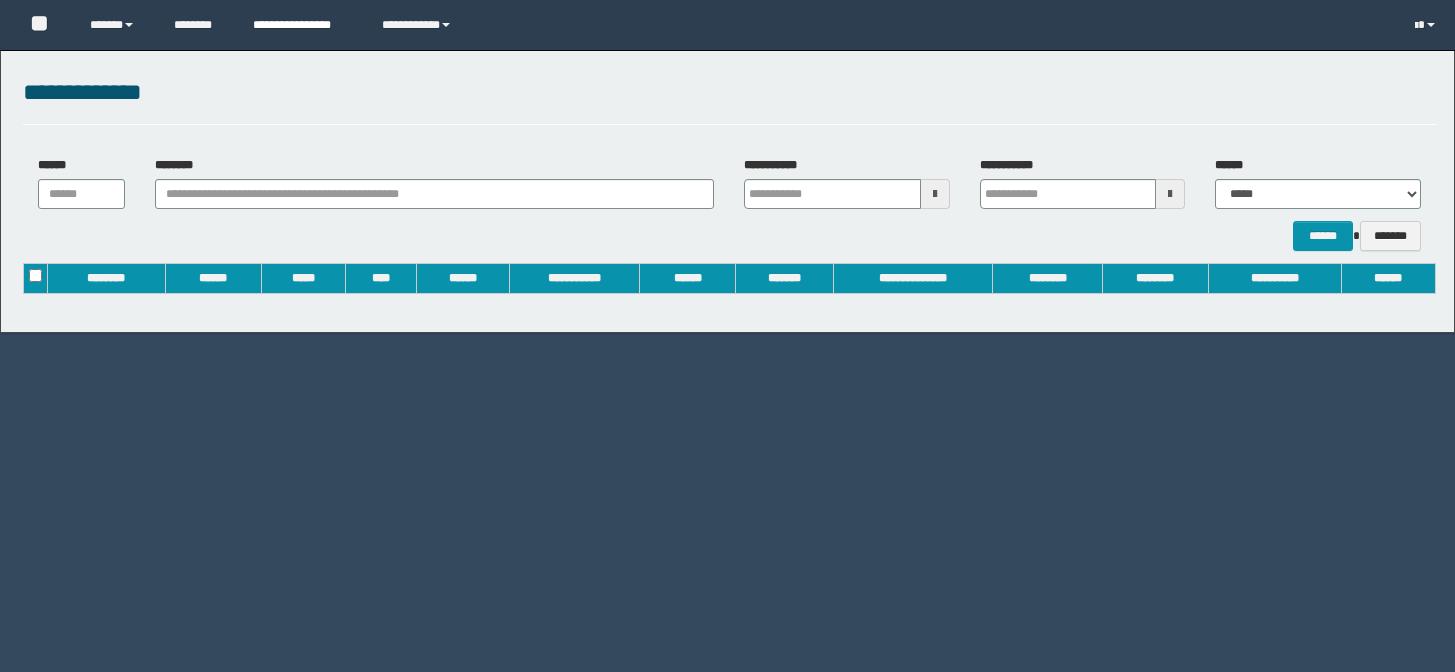 scroll, scrollTop: 0, scrollLeft: 0, axis: both 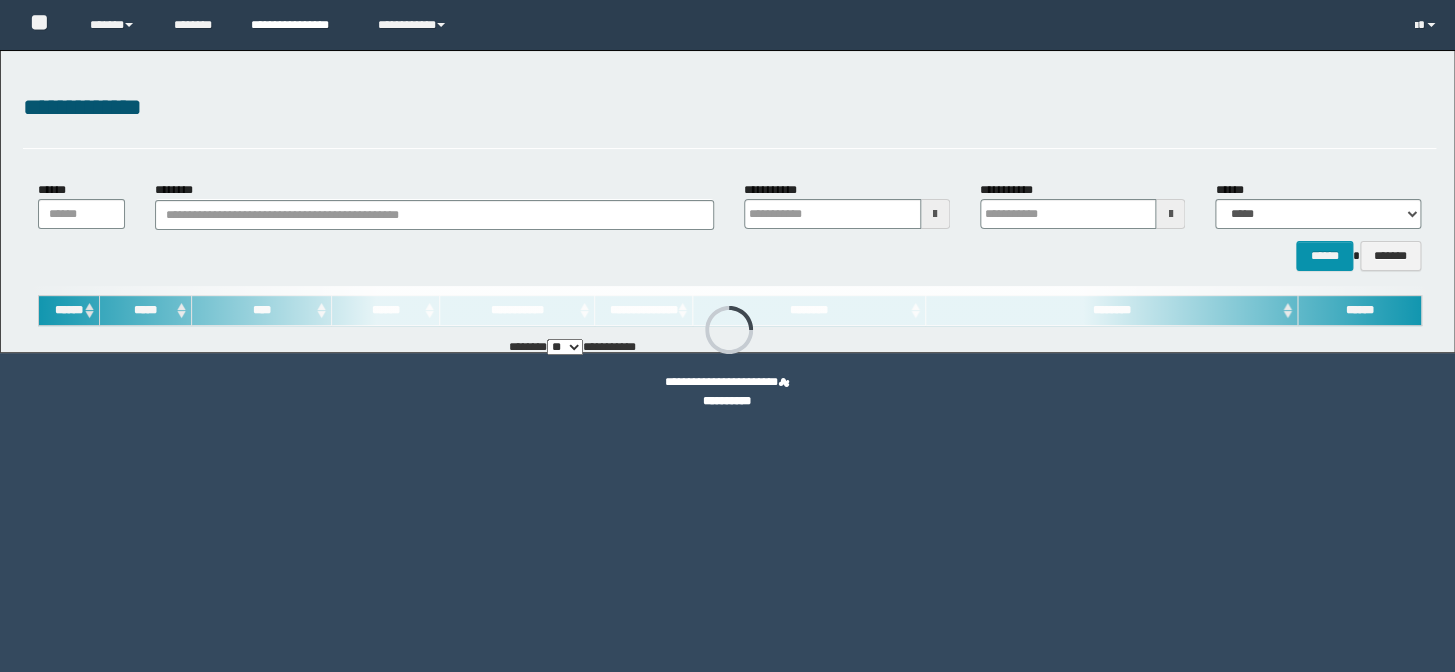 type on "**********" 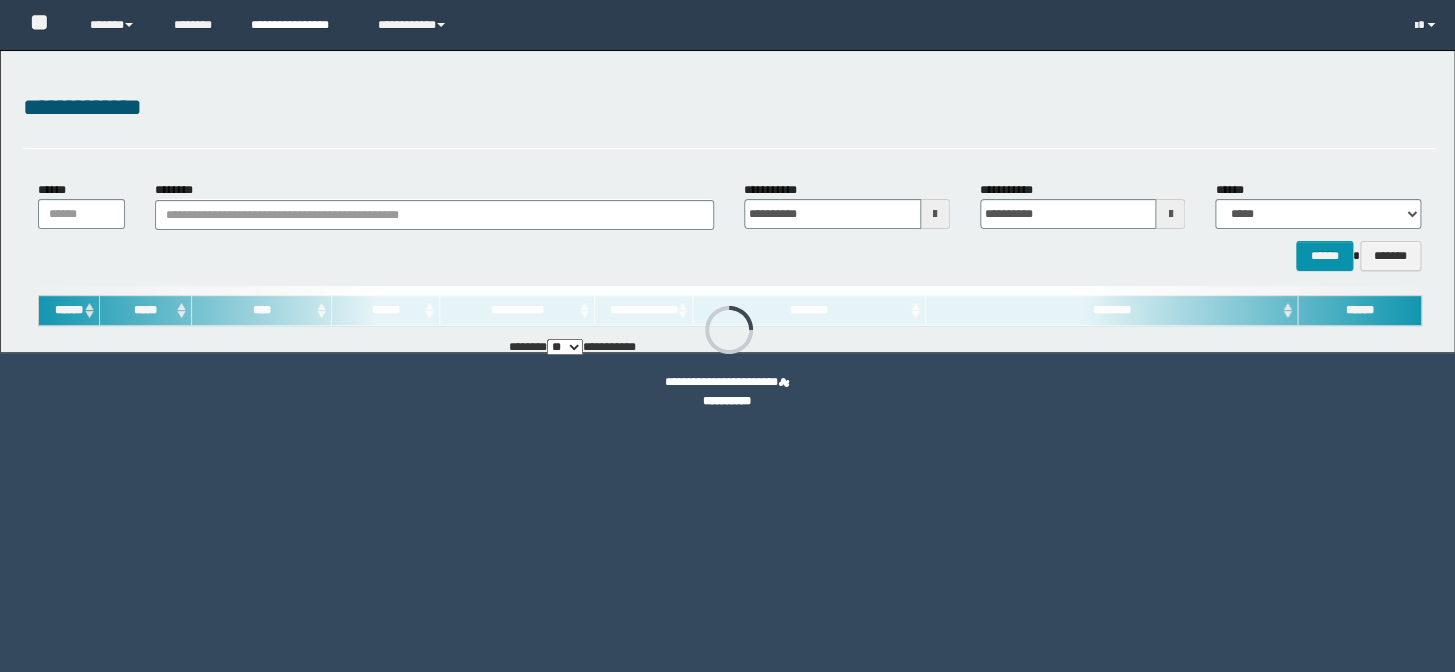 click on "**********" at bounding box center [299, 25] 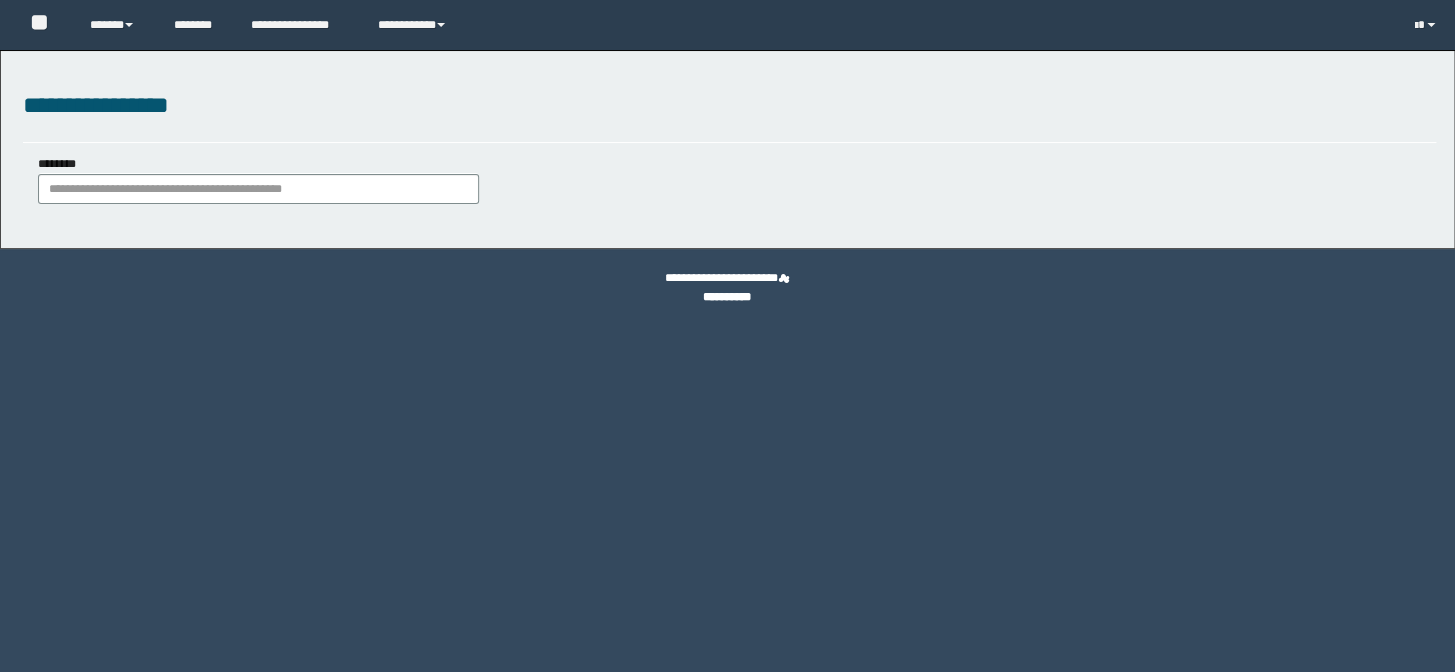 scroll, scrollTop: 0, scrollLeft: 0, axis: both 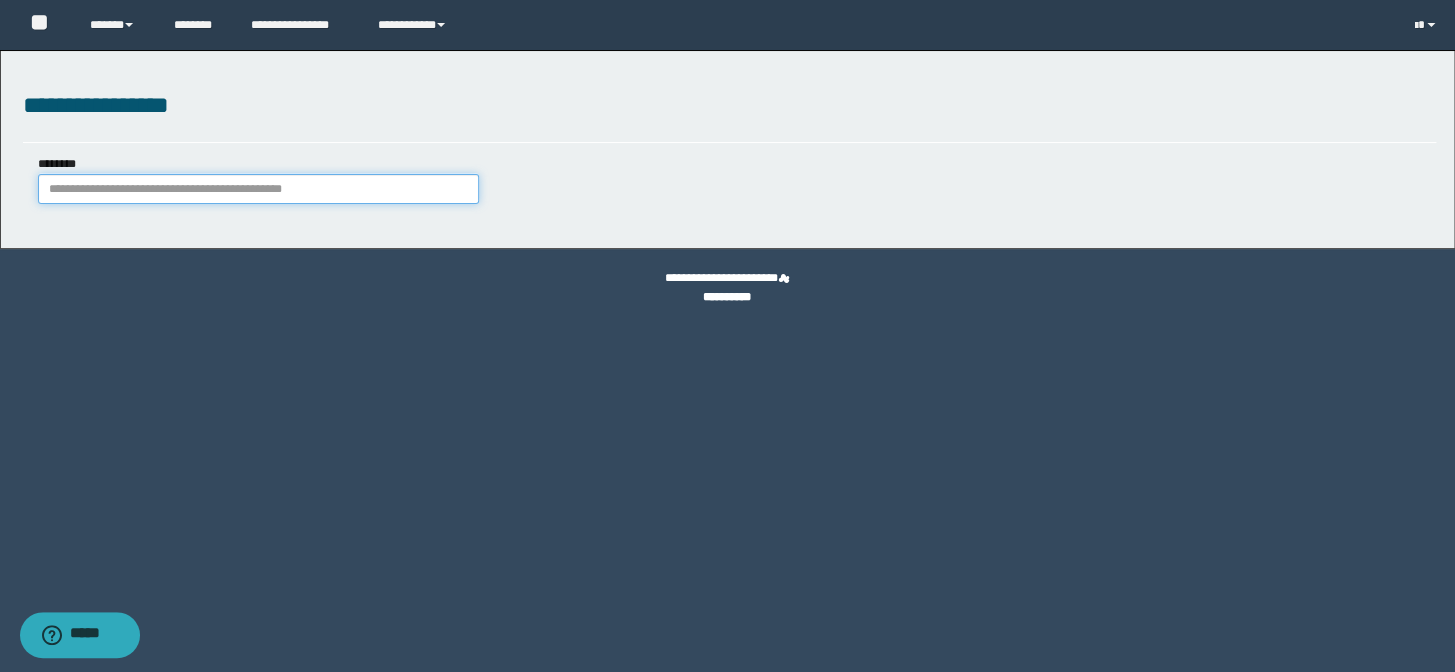 click on "********" at bounding box center (258, 189) 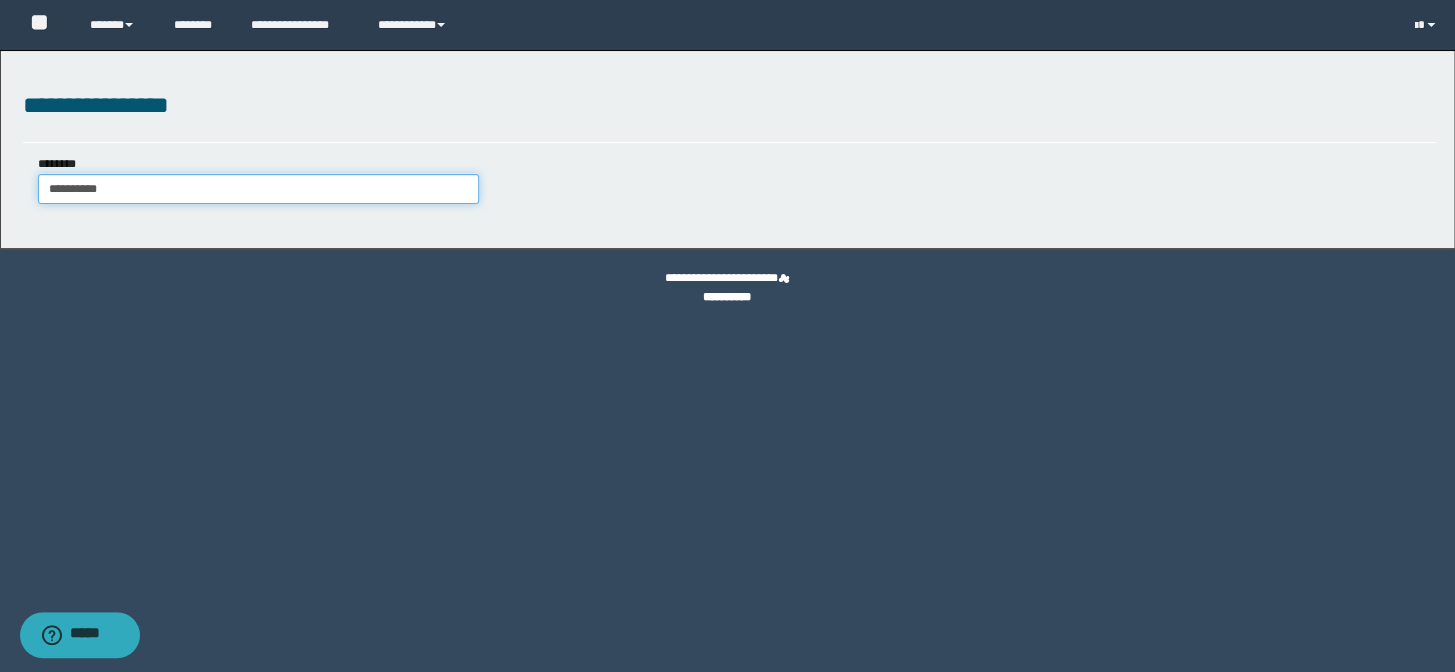 type on "**********" 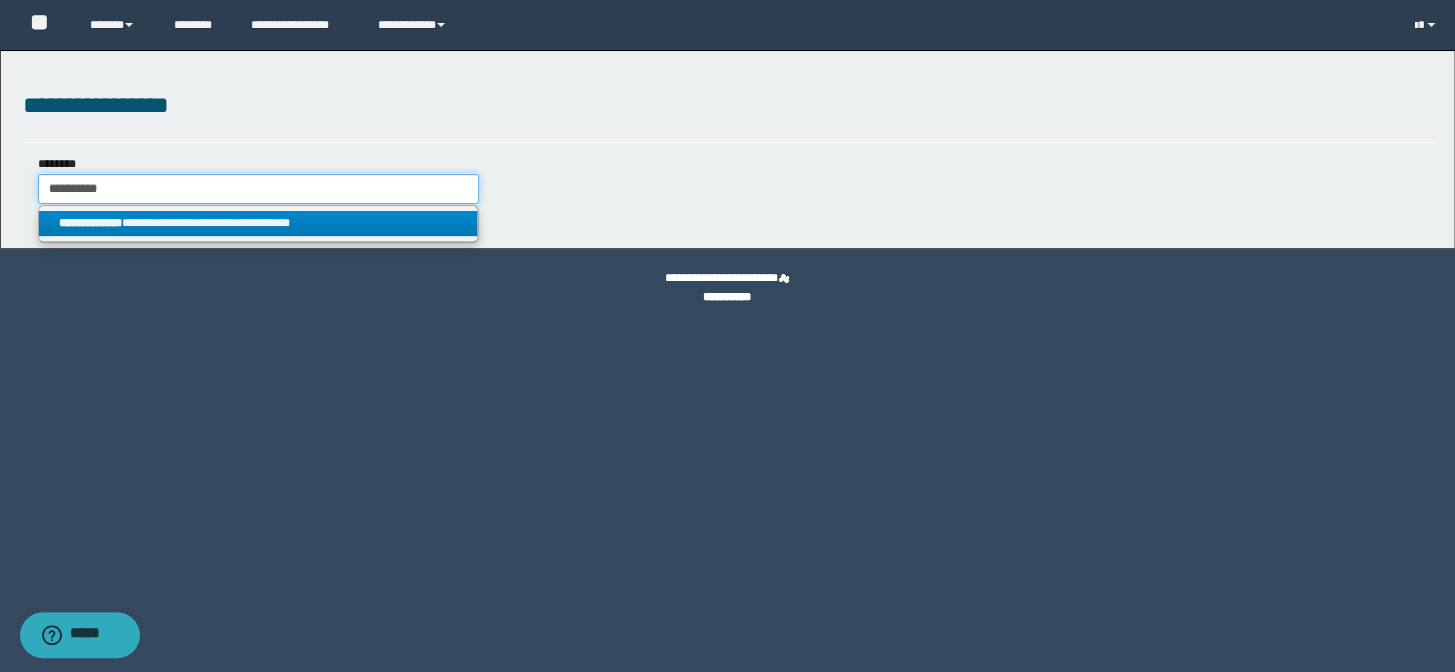 type on "**********" 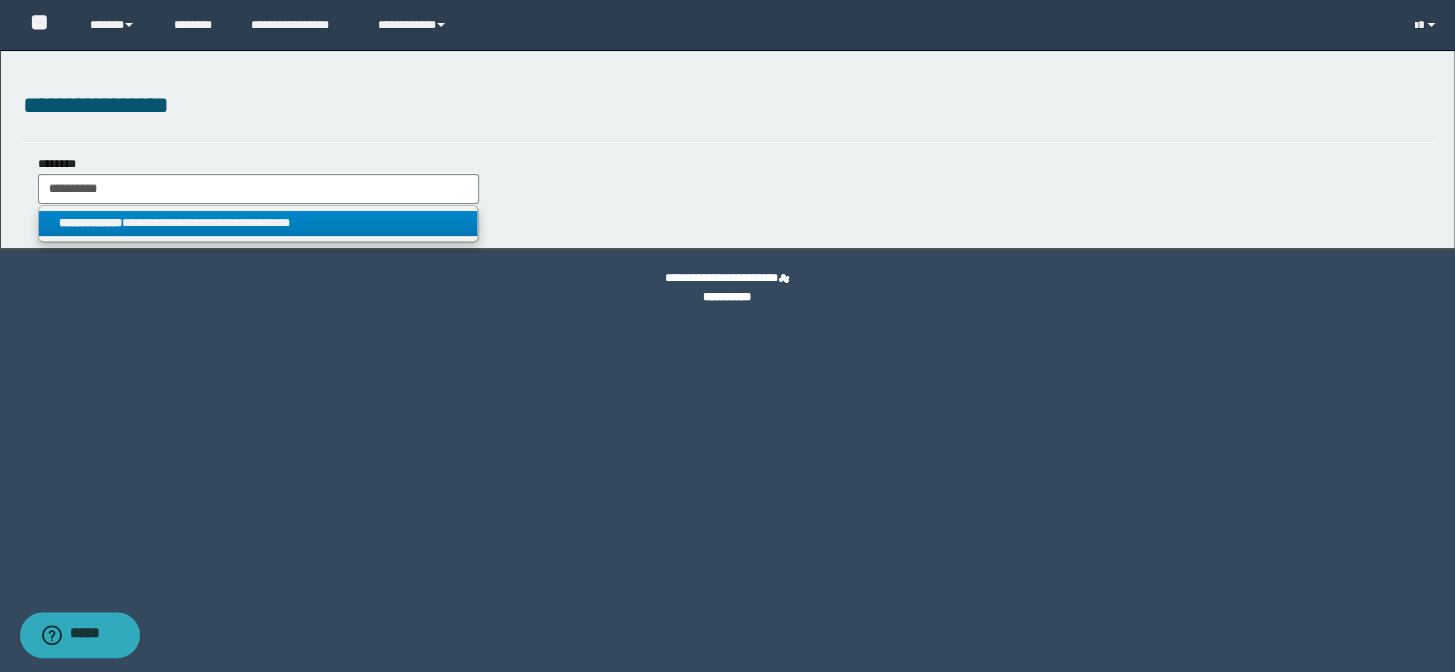 click on "**********" at bounding box center [258, 223] 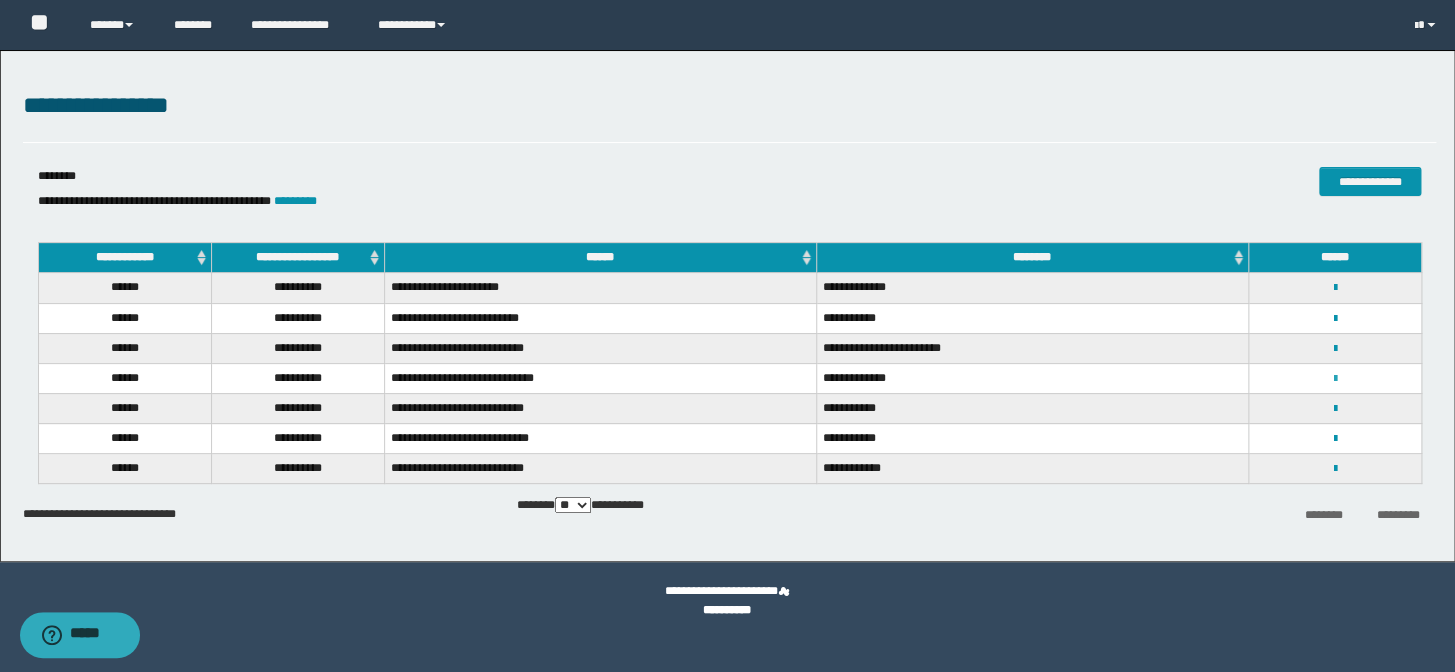 click at bounding box center (1334, 379) 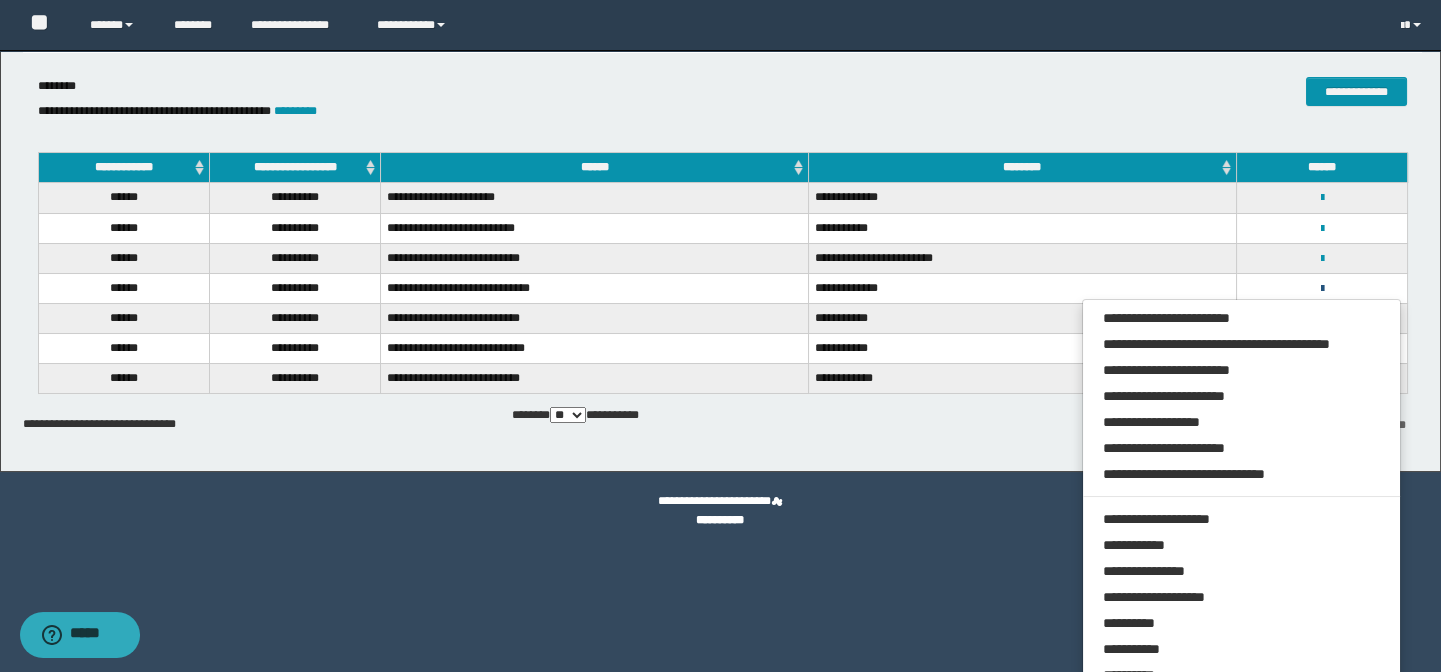 scroll, scrollTop: 137, scrollLeft: 0, axis: vertical 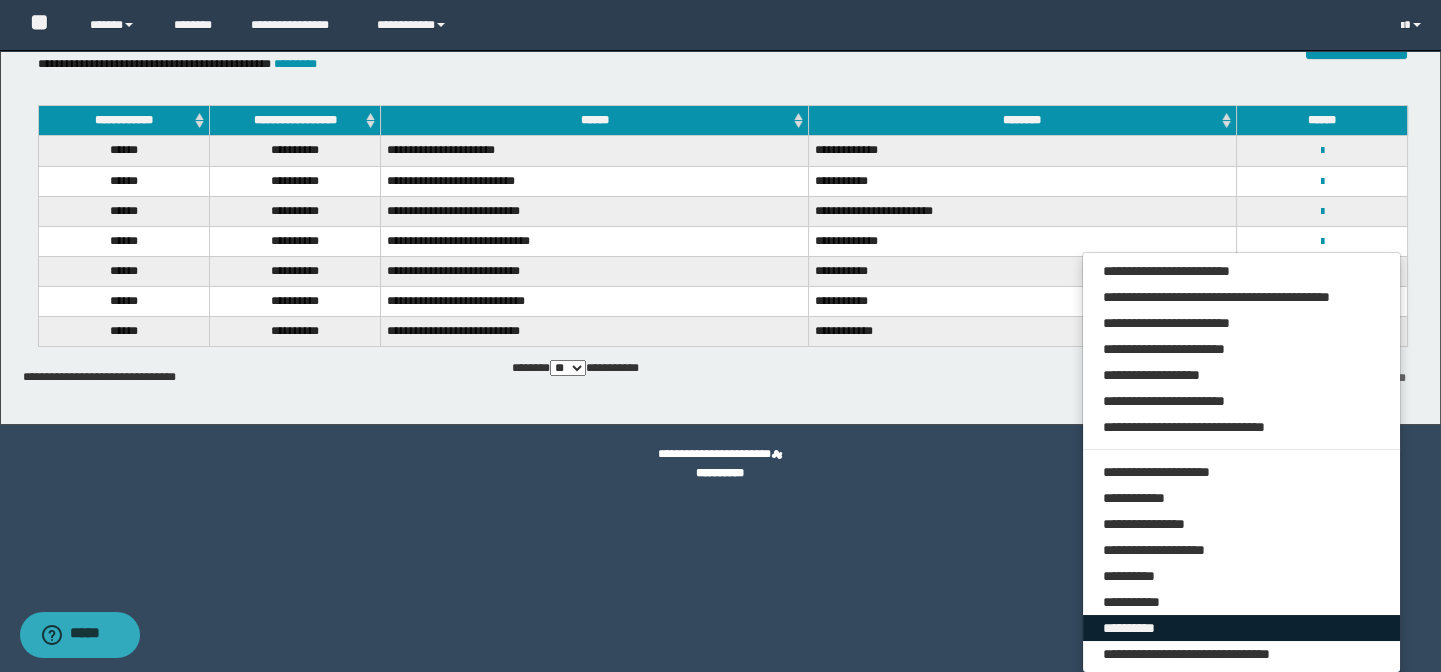 click on "**********" at bounding box center (1242, 628) 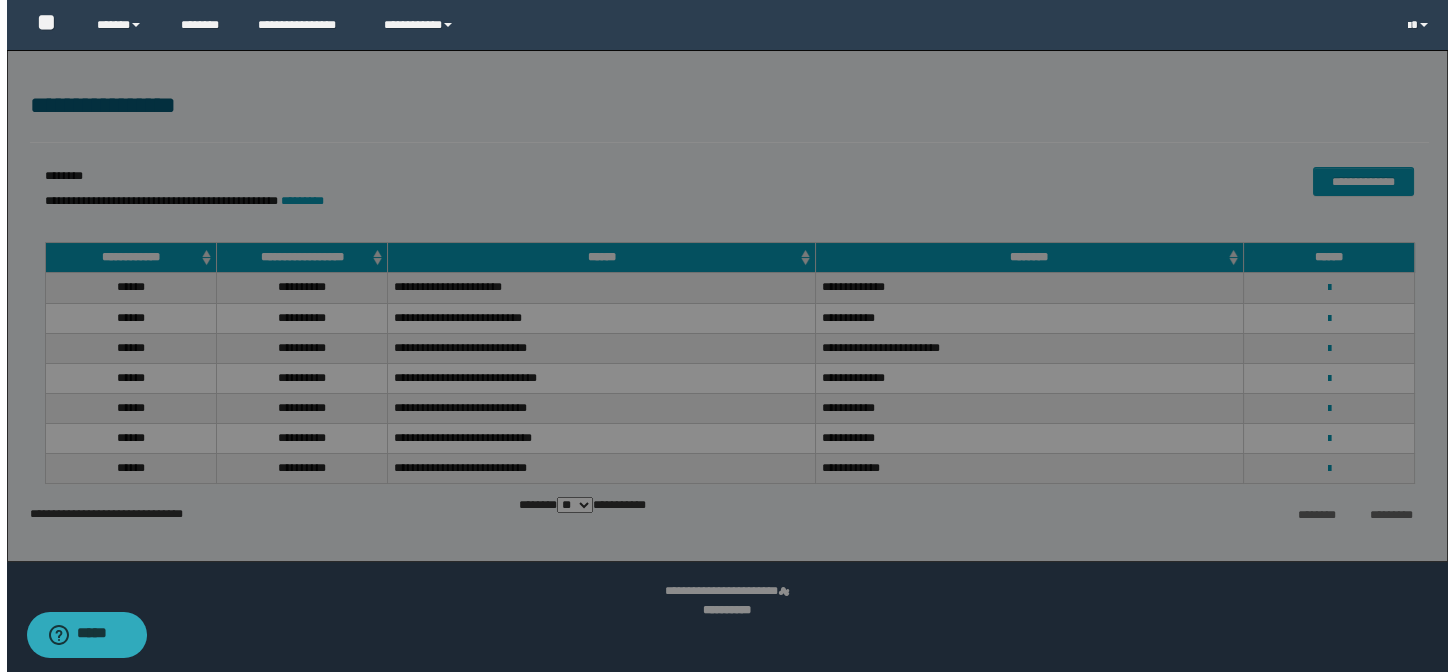 scroll, scrollTop: 0, scrollLeft: 0, axis: both 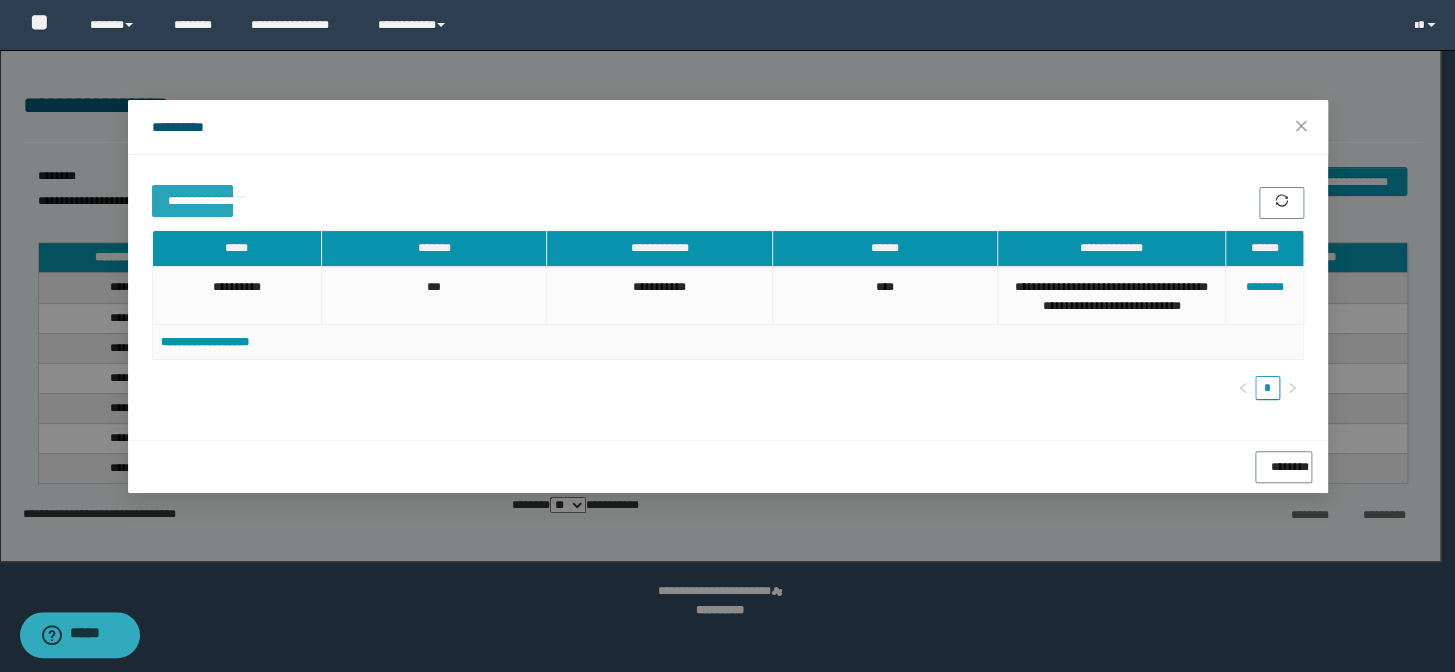 click on "**********" at bounding box center [192, 197] 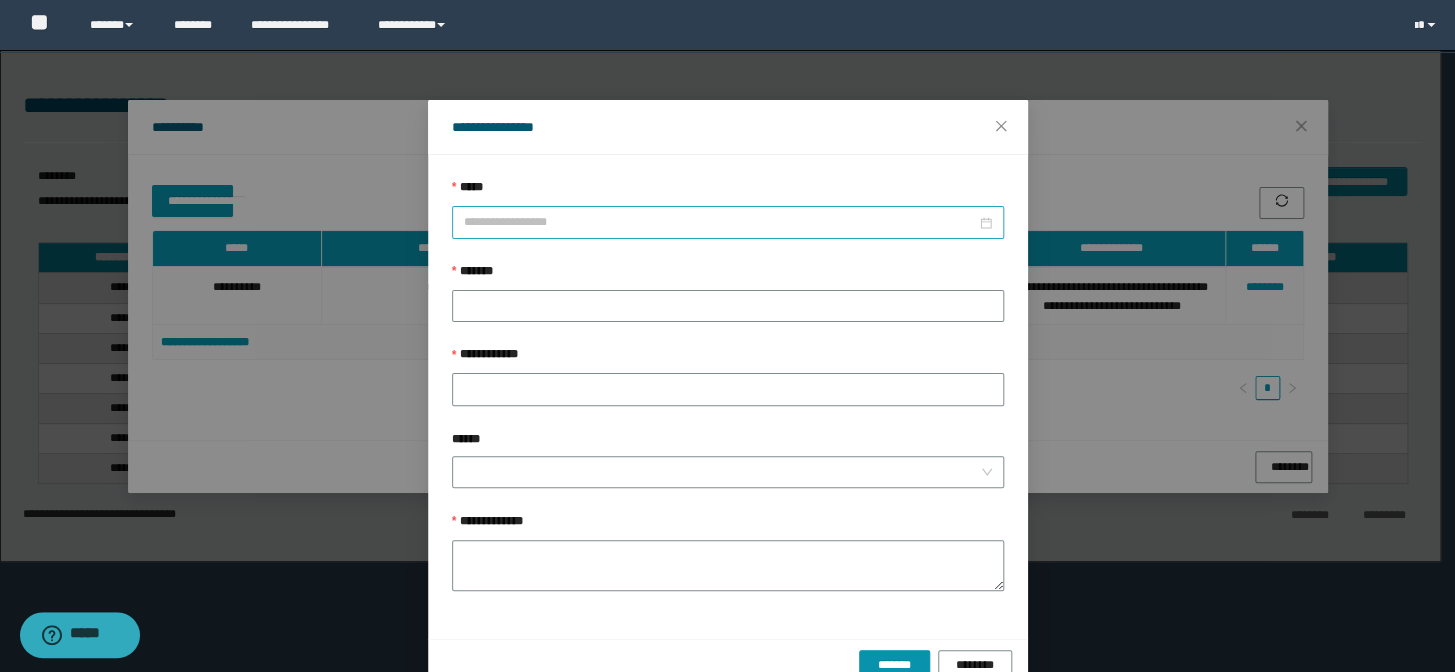 click on "*****" at bounding box center [720, 222] 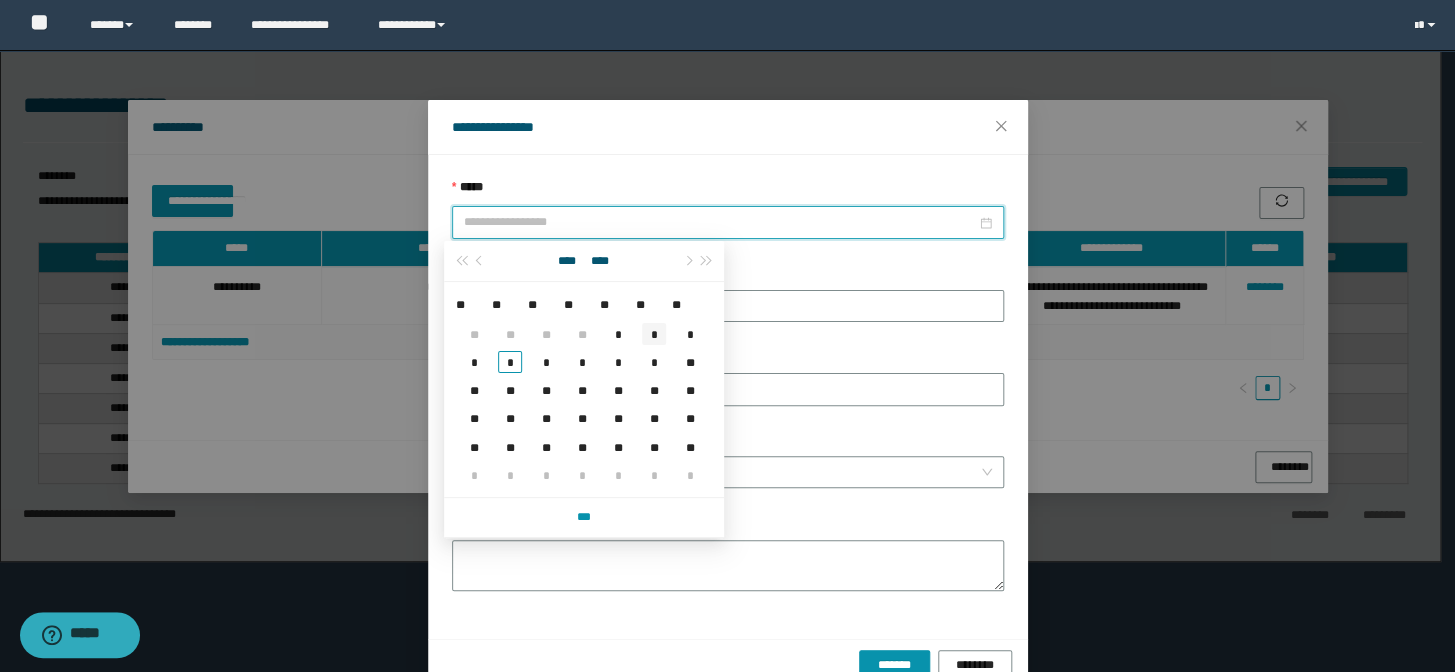 type on "**********" 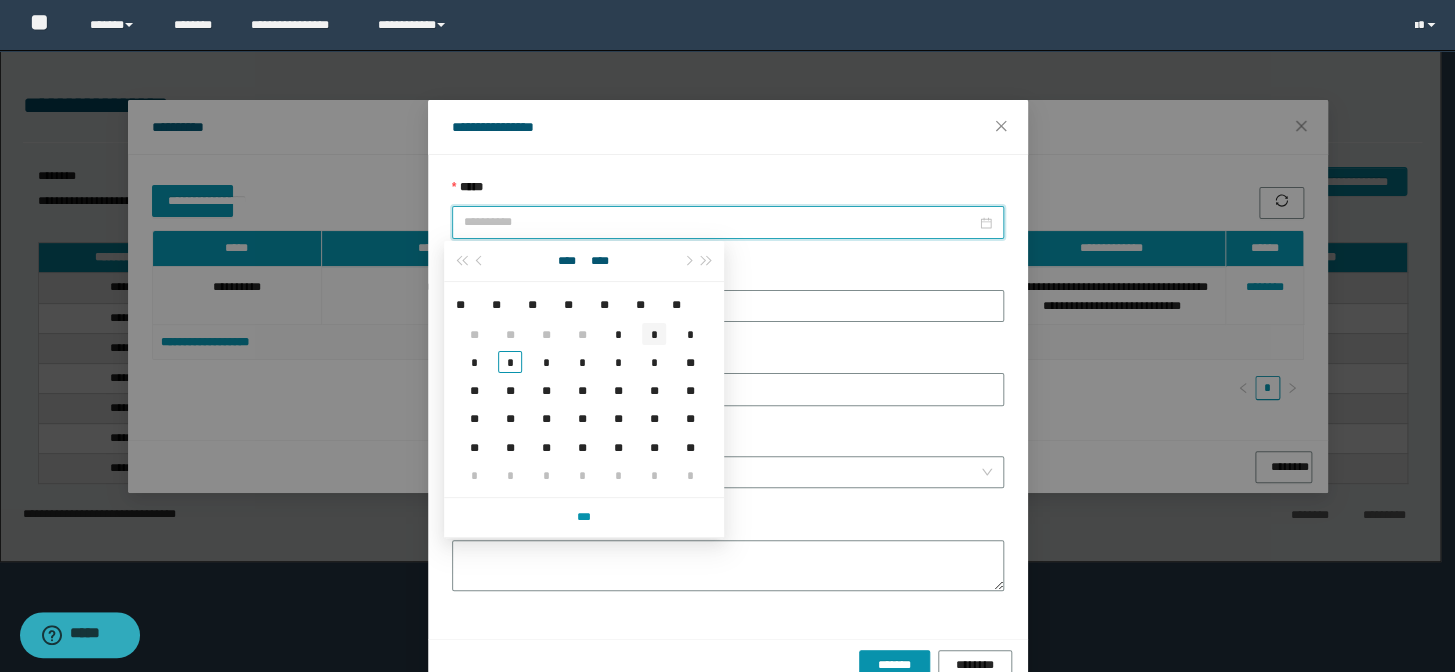 click on "*" at bounding box center (654, 334) 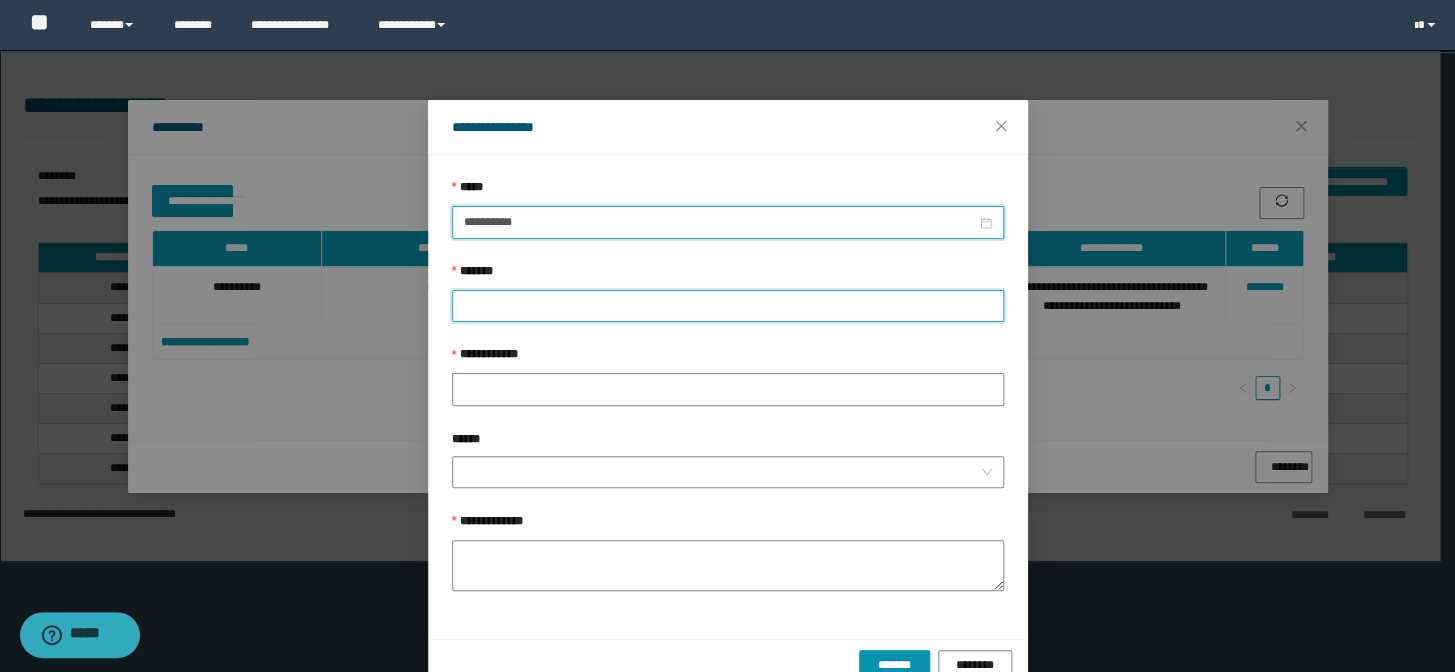click on "*******" at bounding box center [728, 306] 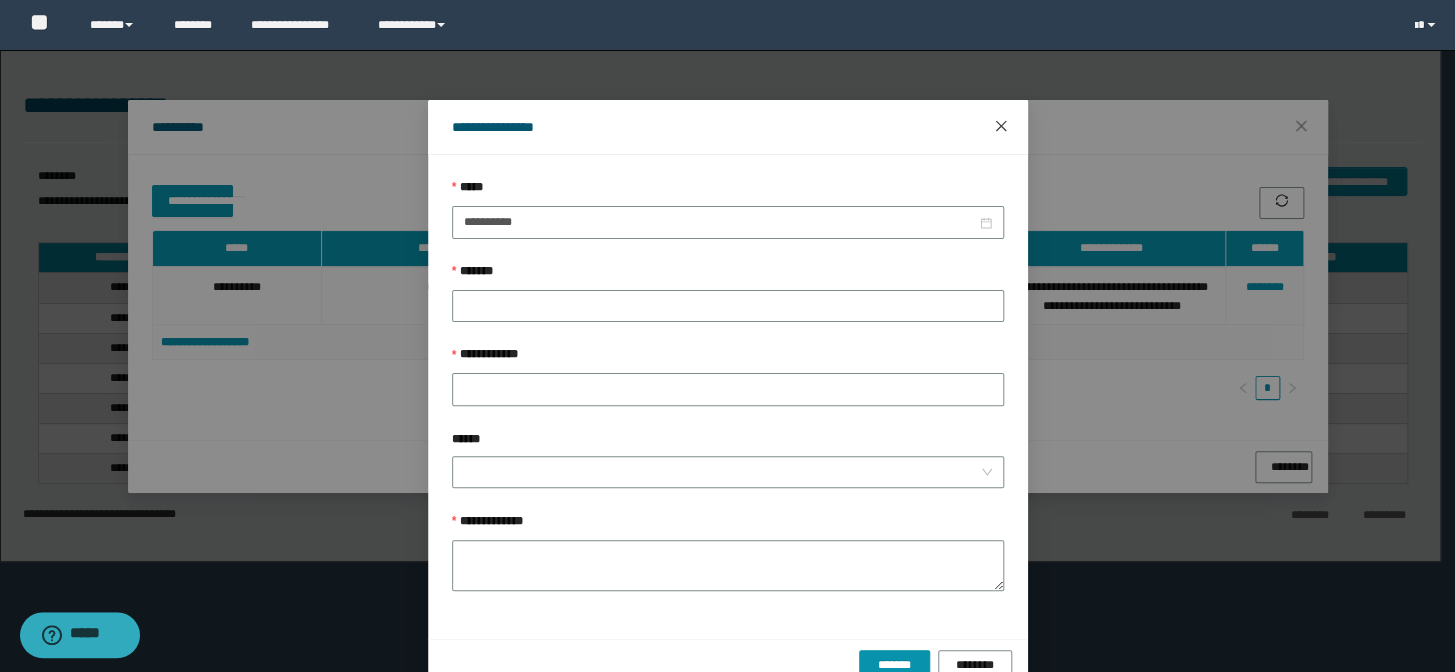 click 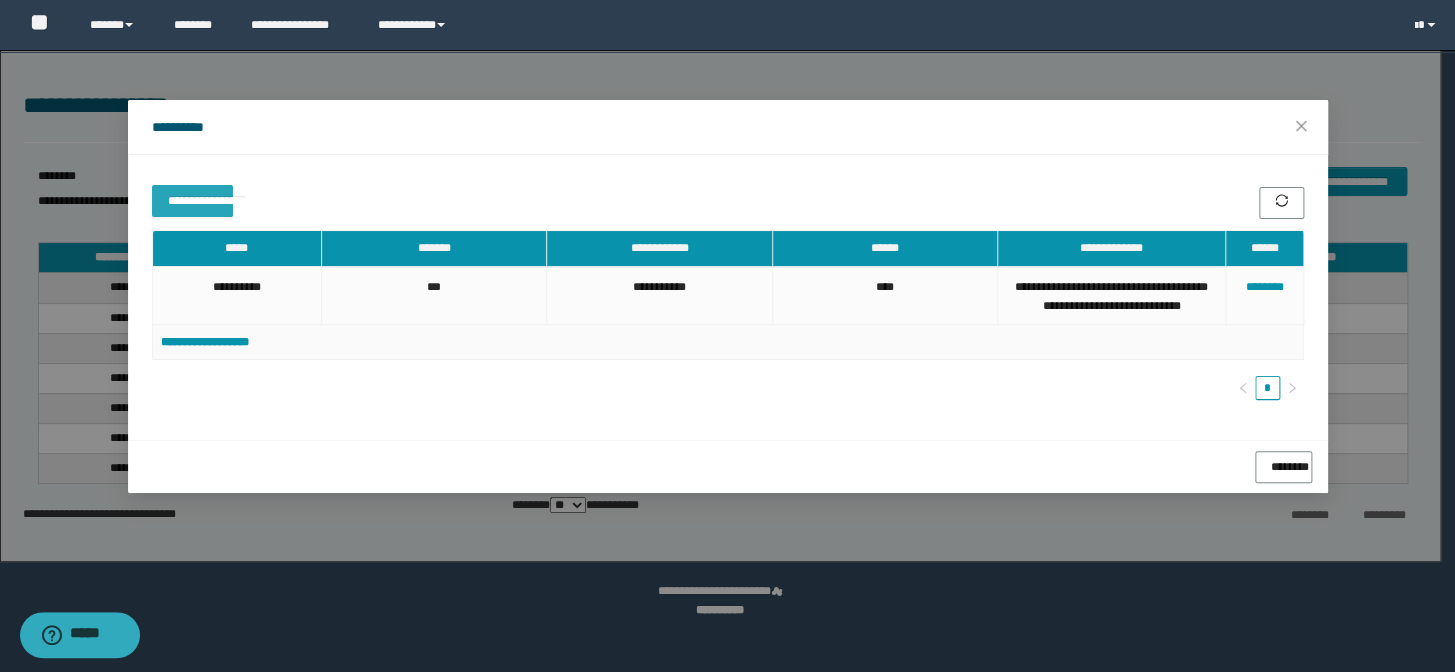 click on "**********" at bounding box center (192, 197) 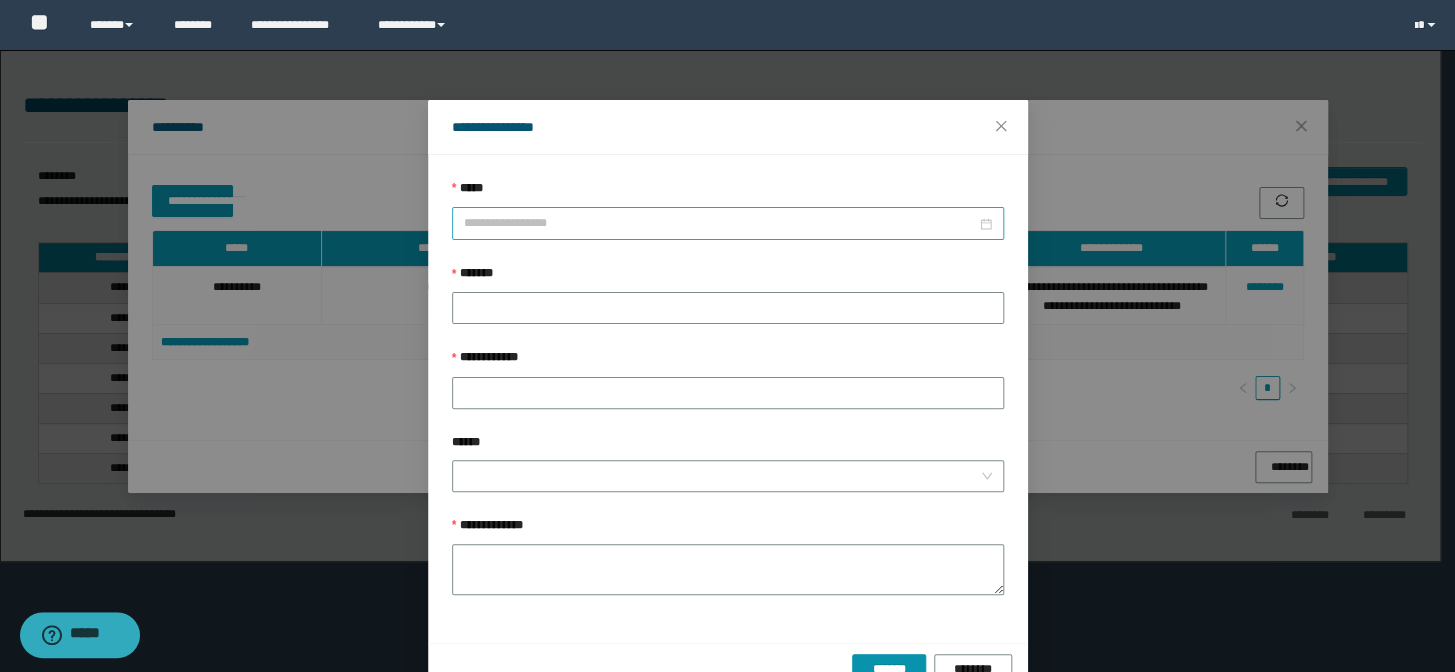 click at bounding box center (728, 223) 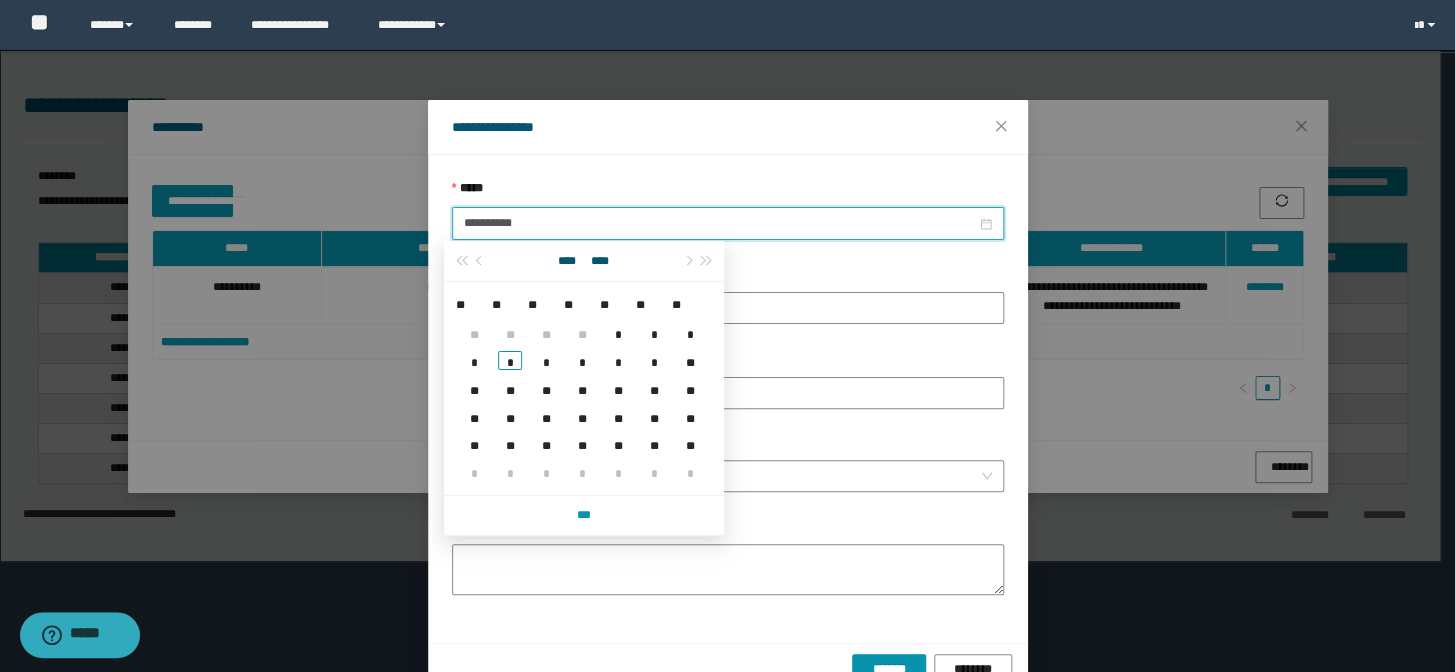 type on "**********" 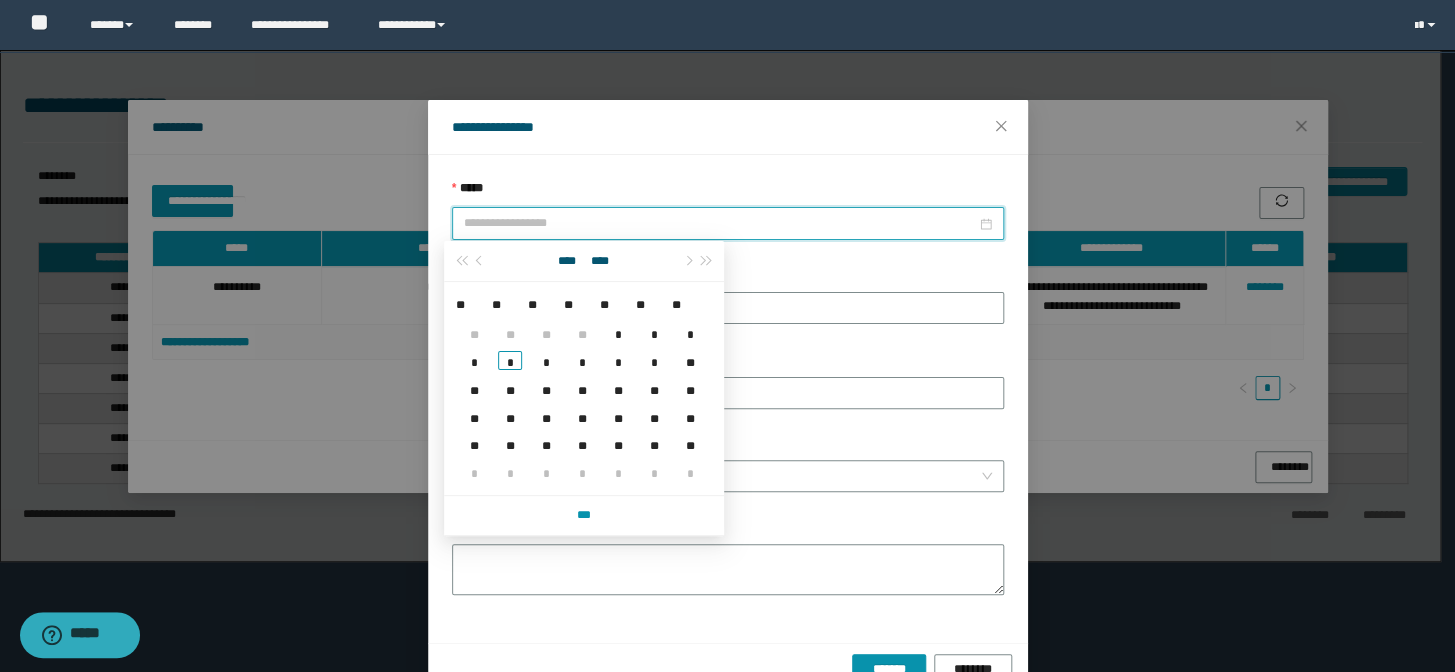 type on "**********" 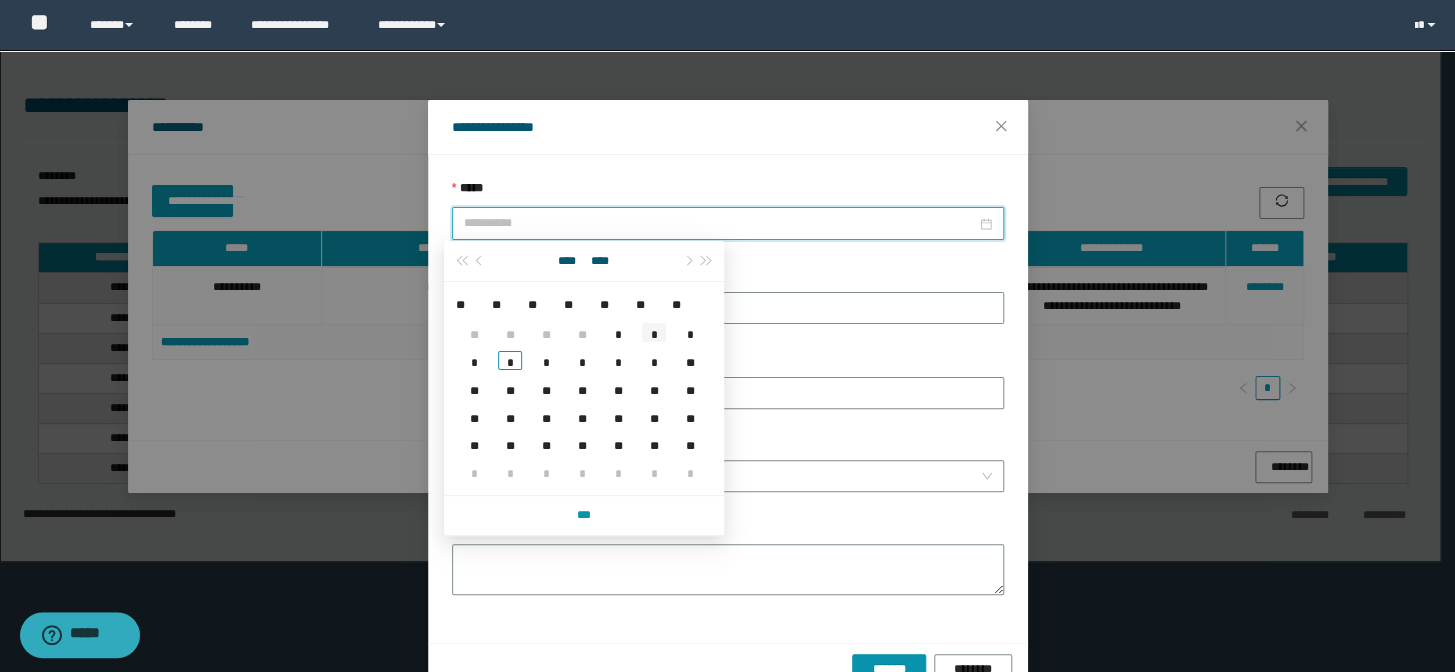 type on "**********" 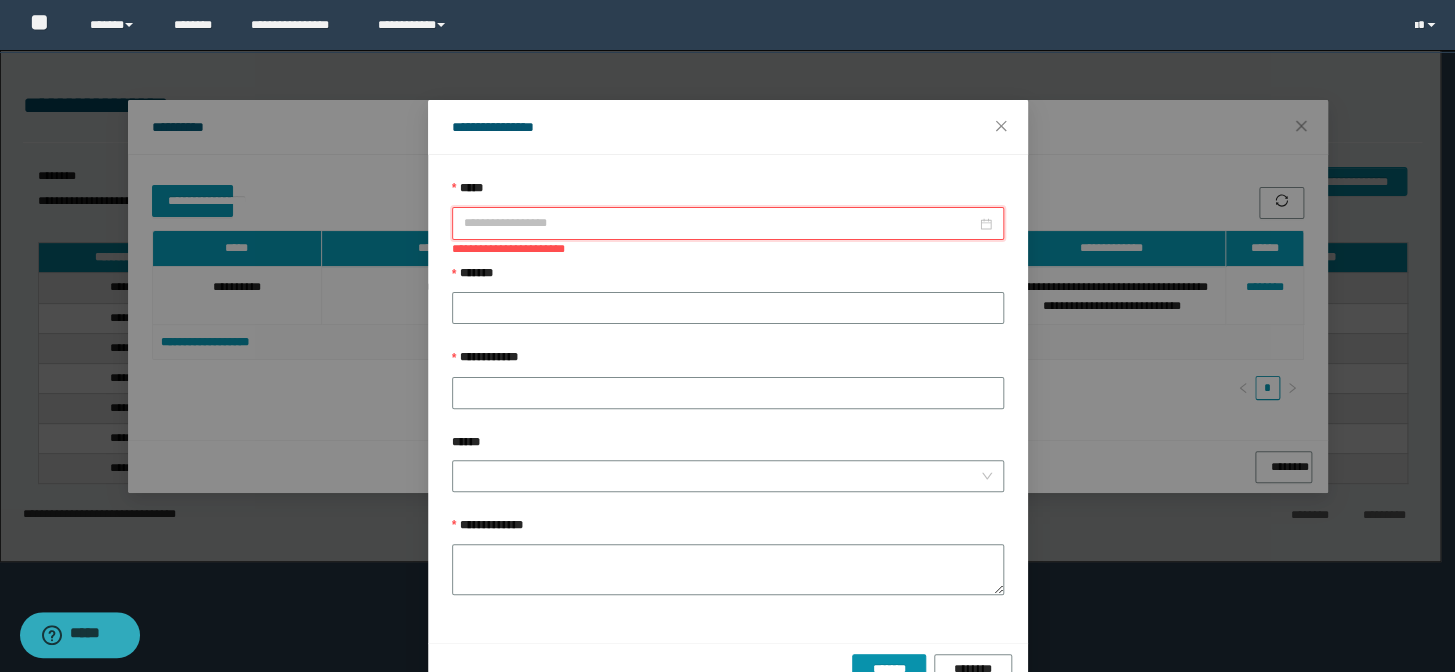 click on "*****" at bounding box center (720, 223) 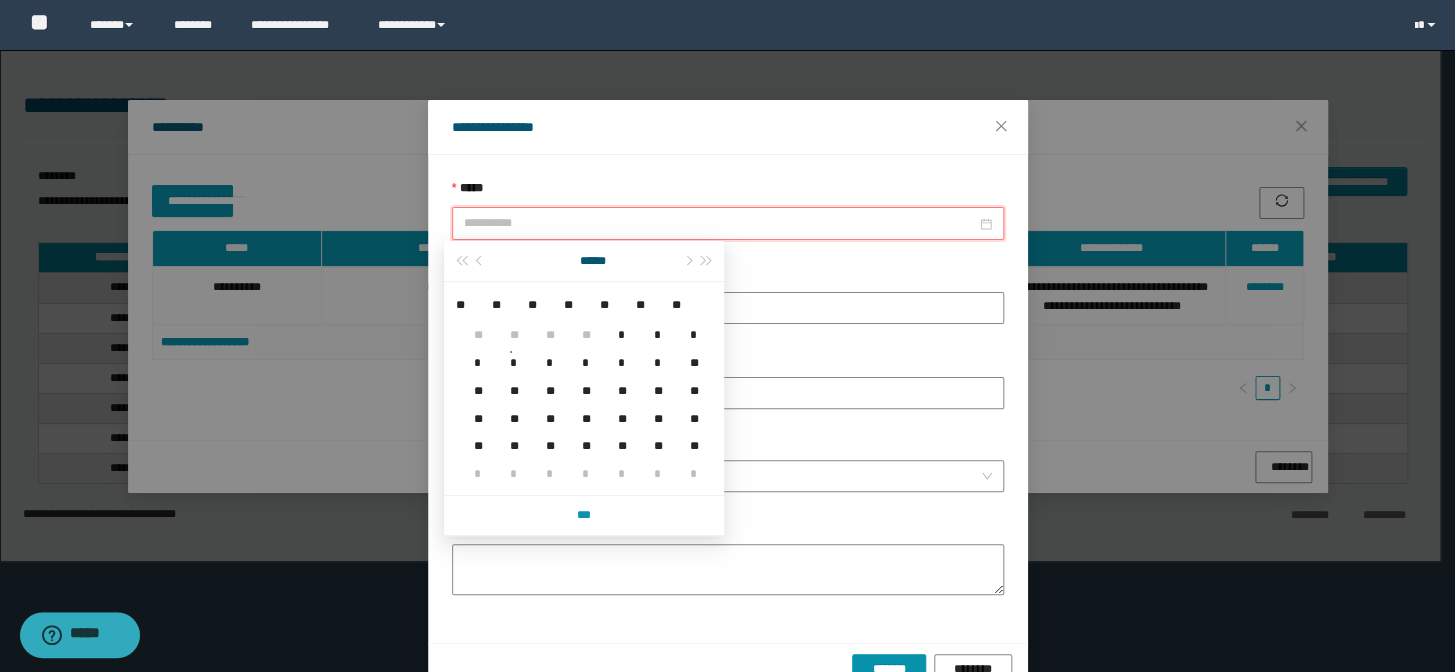 type on "**********" 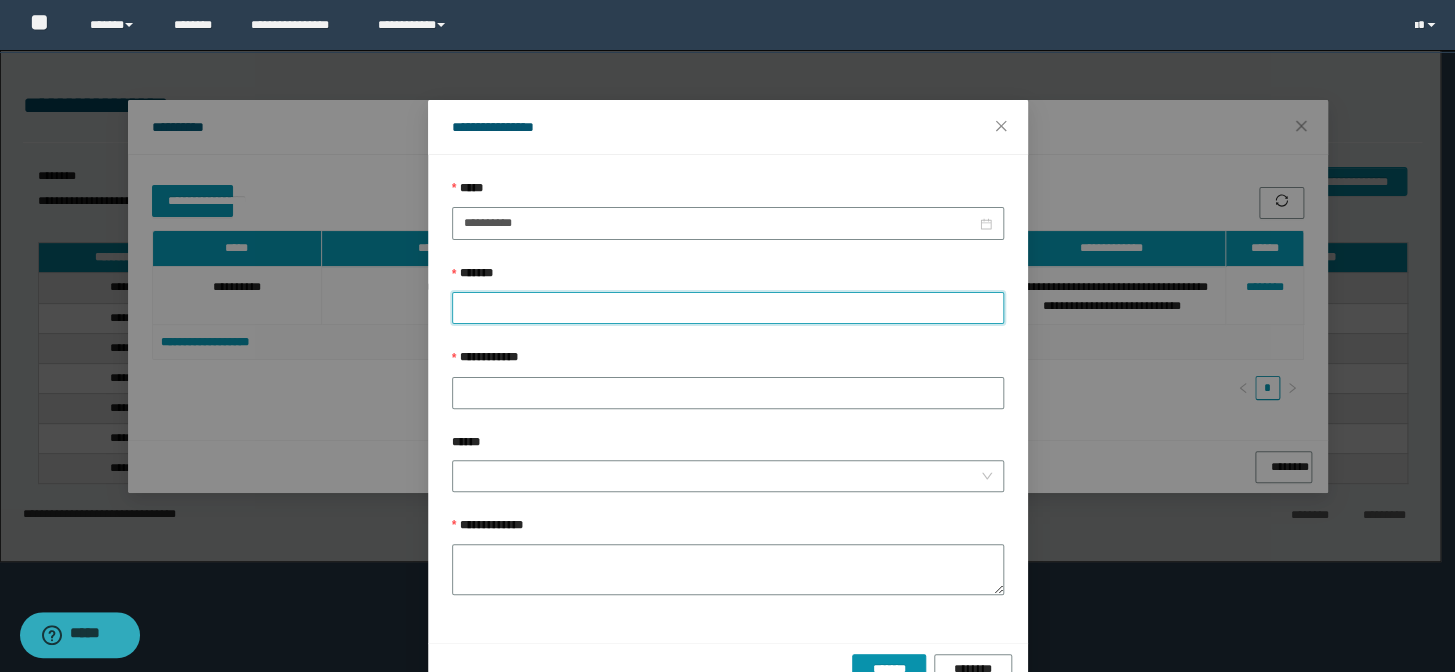 click on "*******" at bounding box center (728, 308) 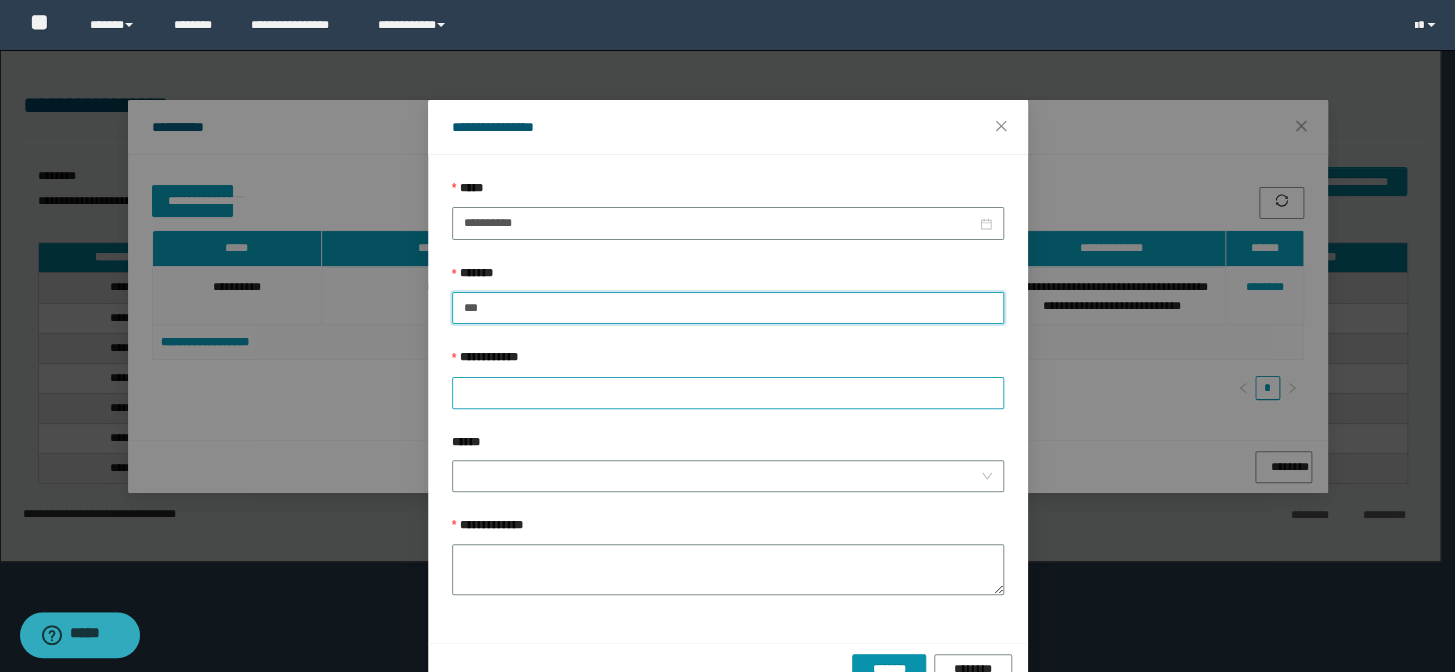 type on "***" 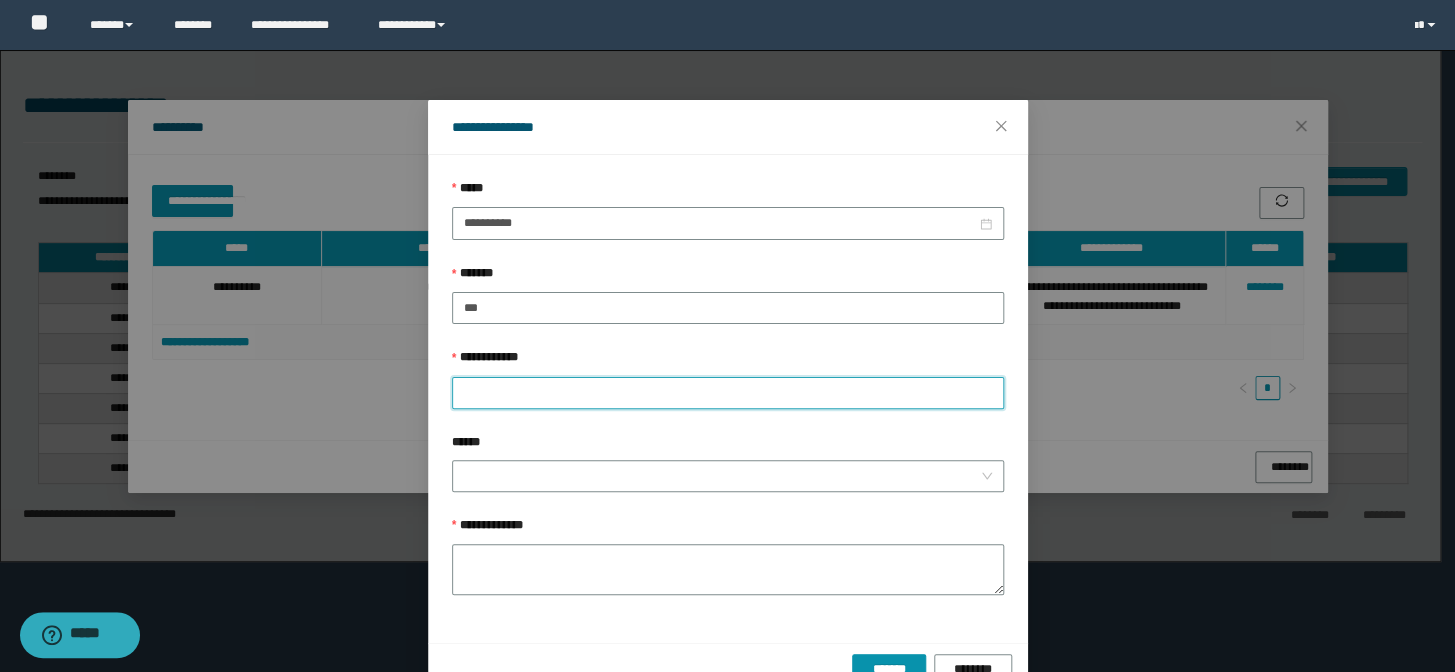 click on "**********" at bounding box center (728, 393) 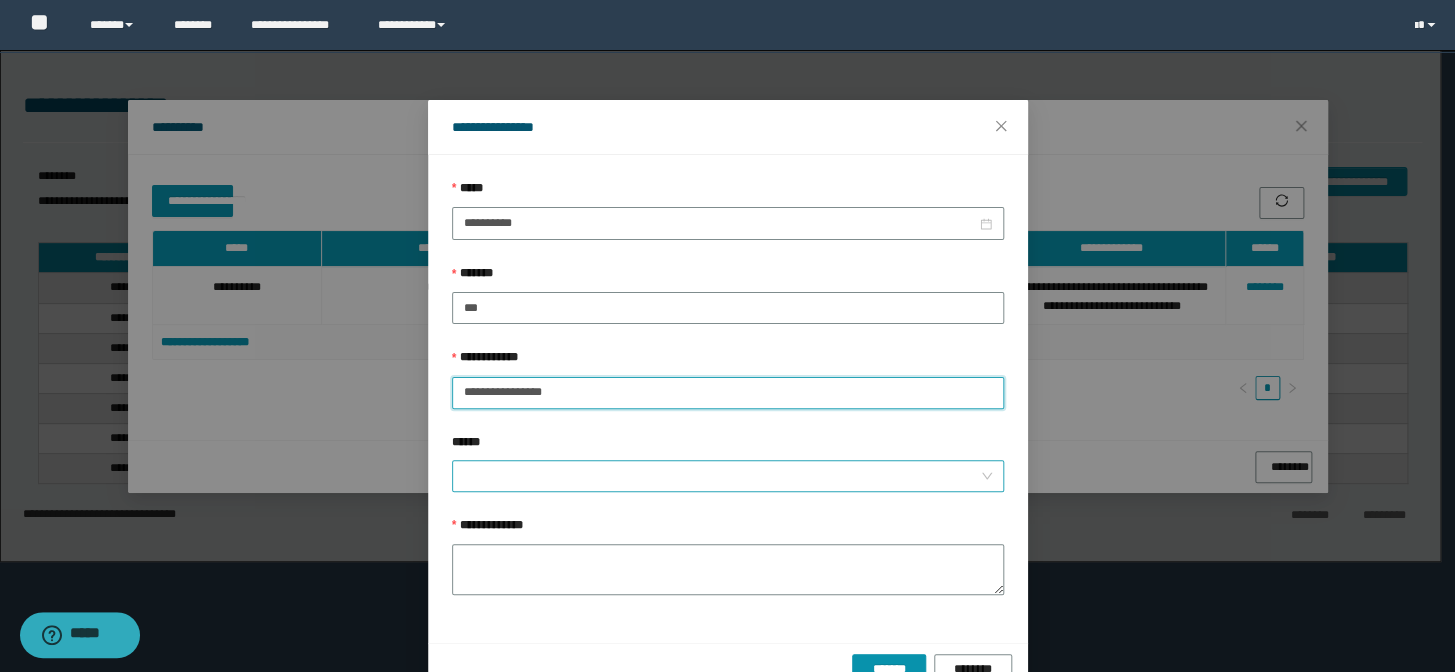 type on "**********" 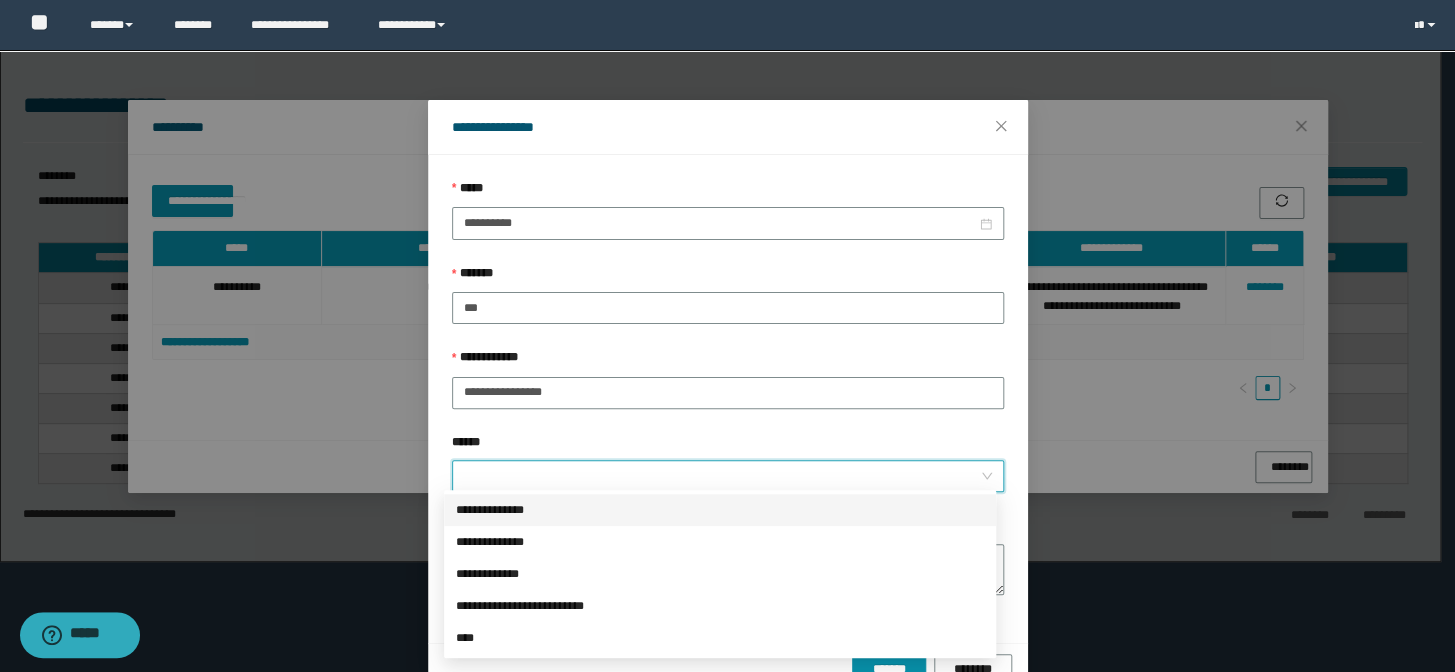 click on "******" at bounding box center (722, 476) 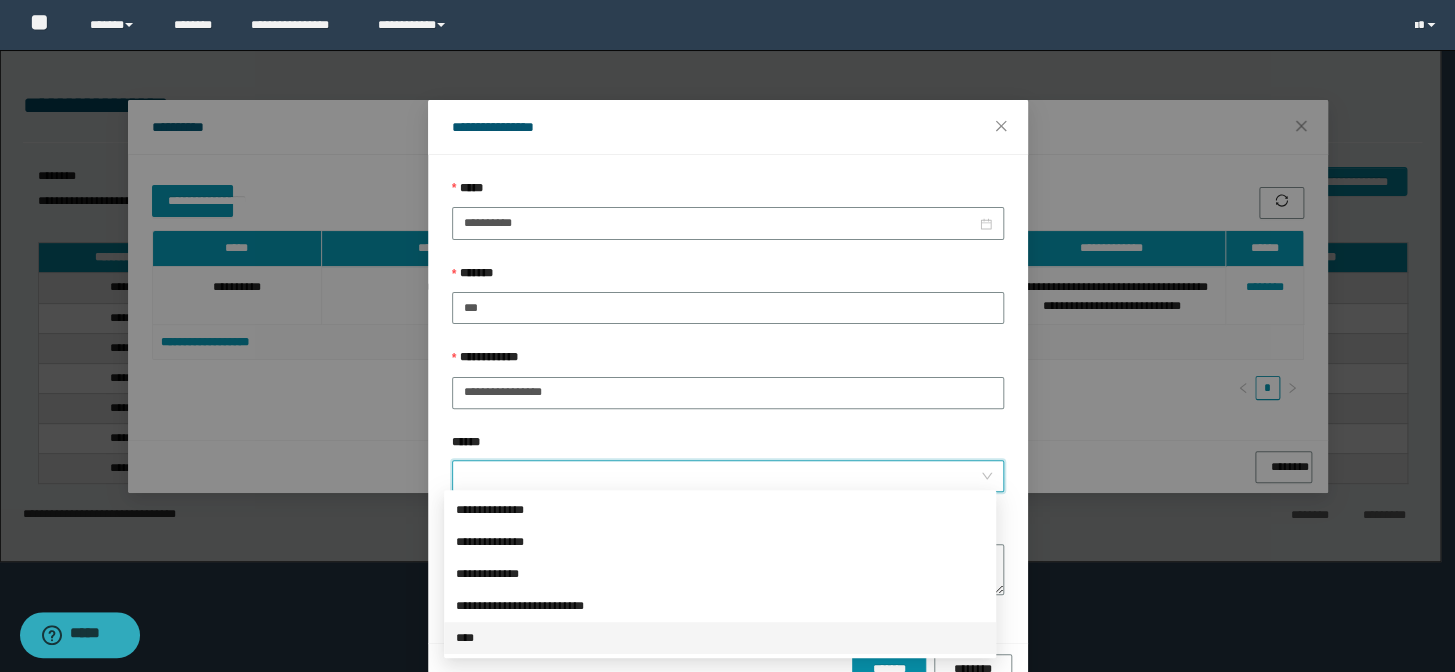 click on "****" at bounding box center (720, 638) 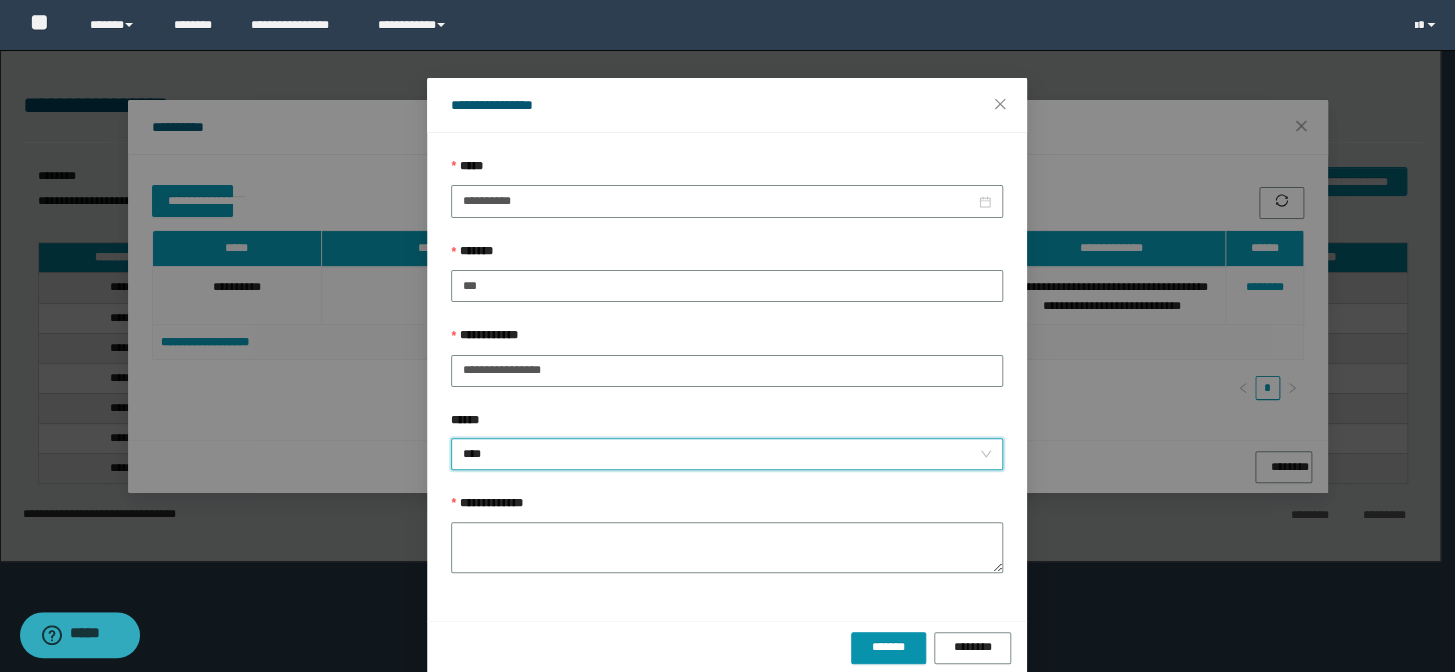 scroll, scrollTop: 42, scrollLeft: 0, axis: vertical 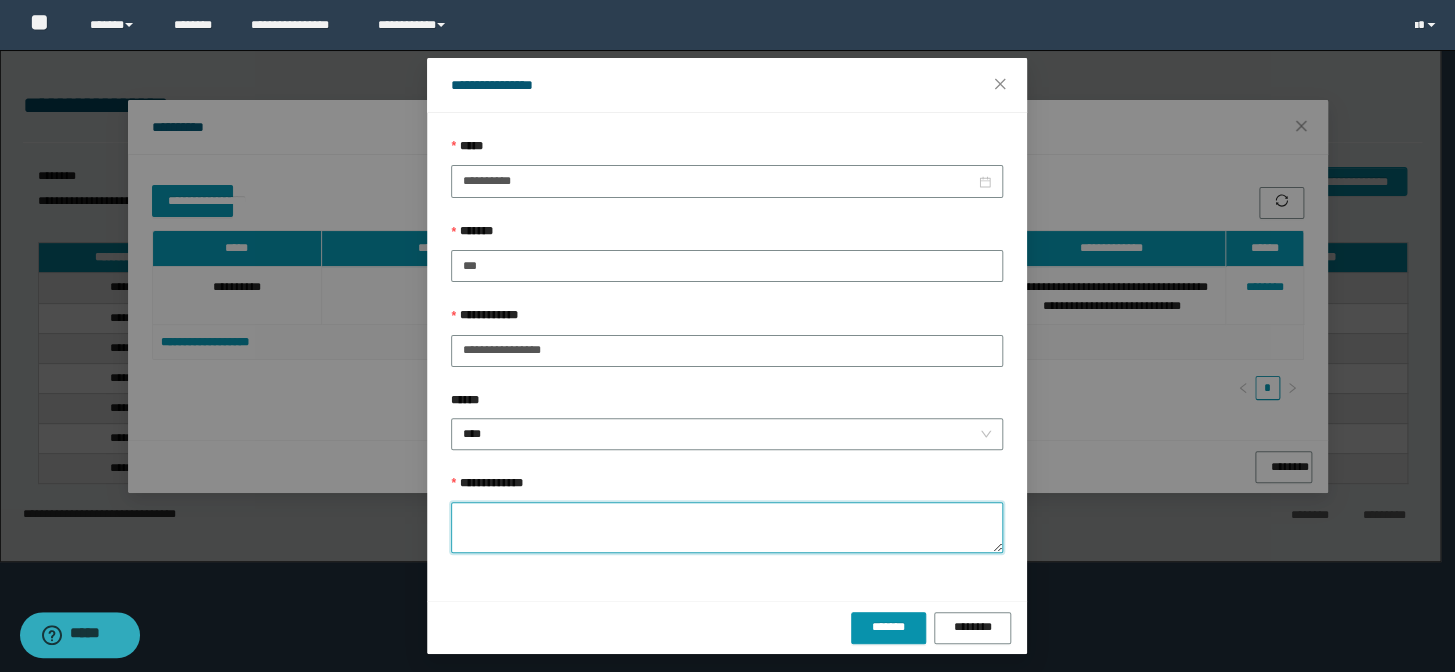 click on "**********" at bounding box center [727, 527] 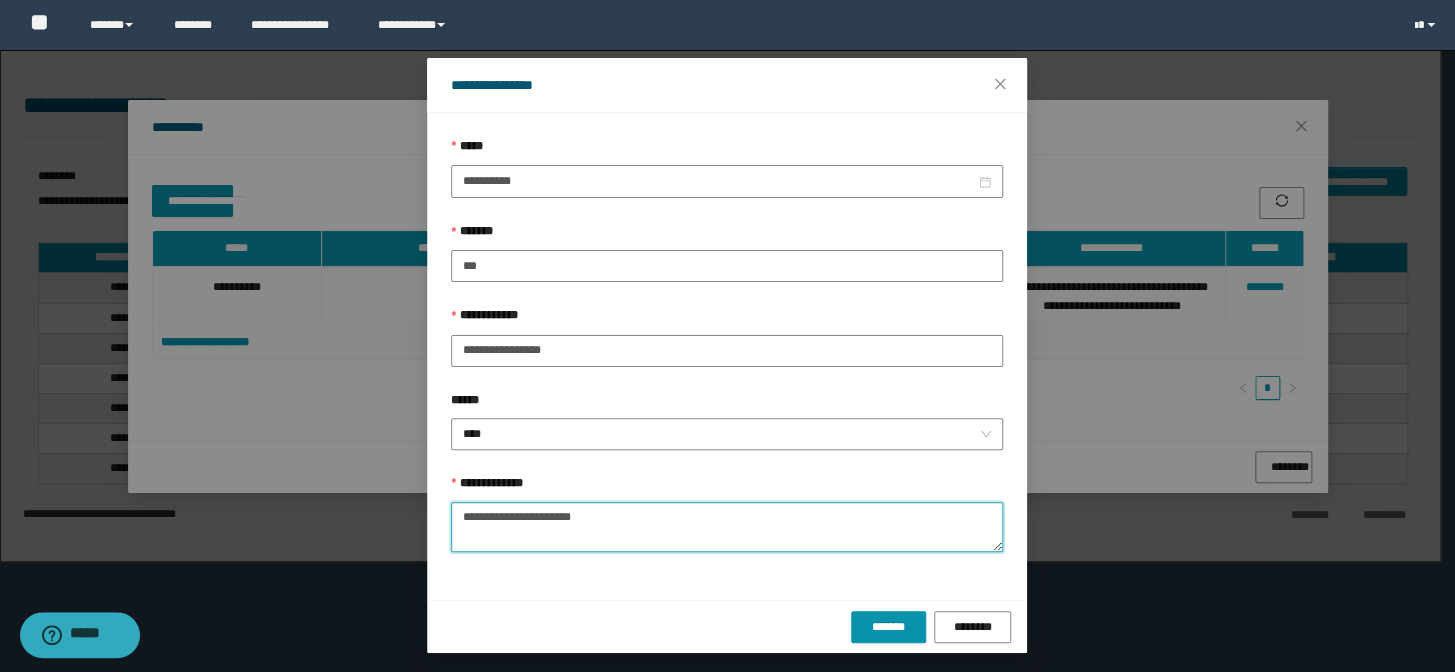 paste on "**********" 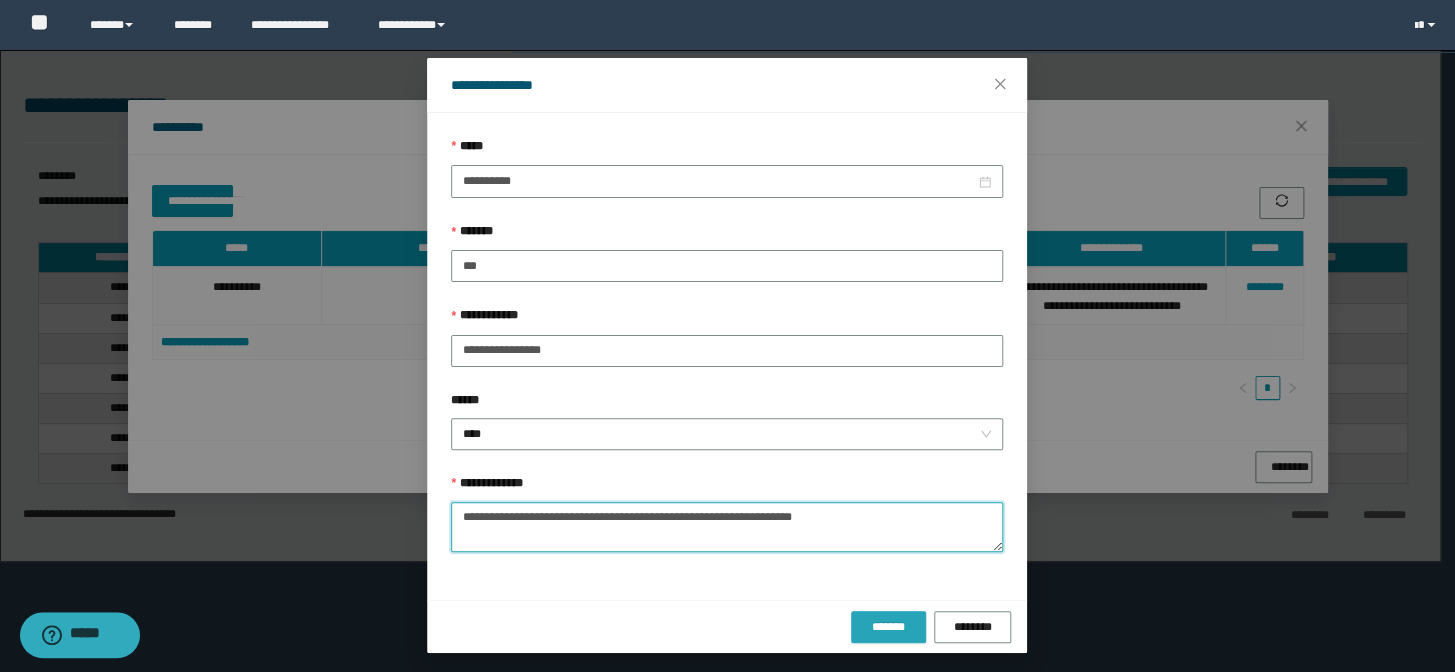 type on "**********" 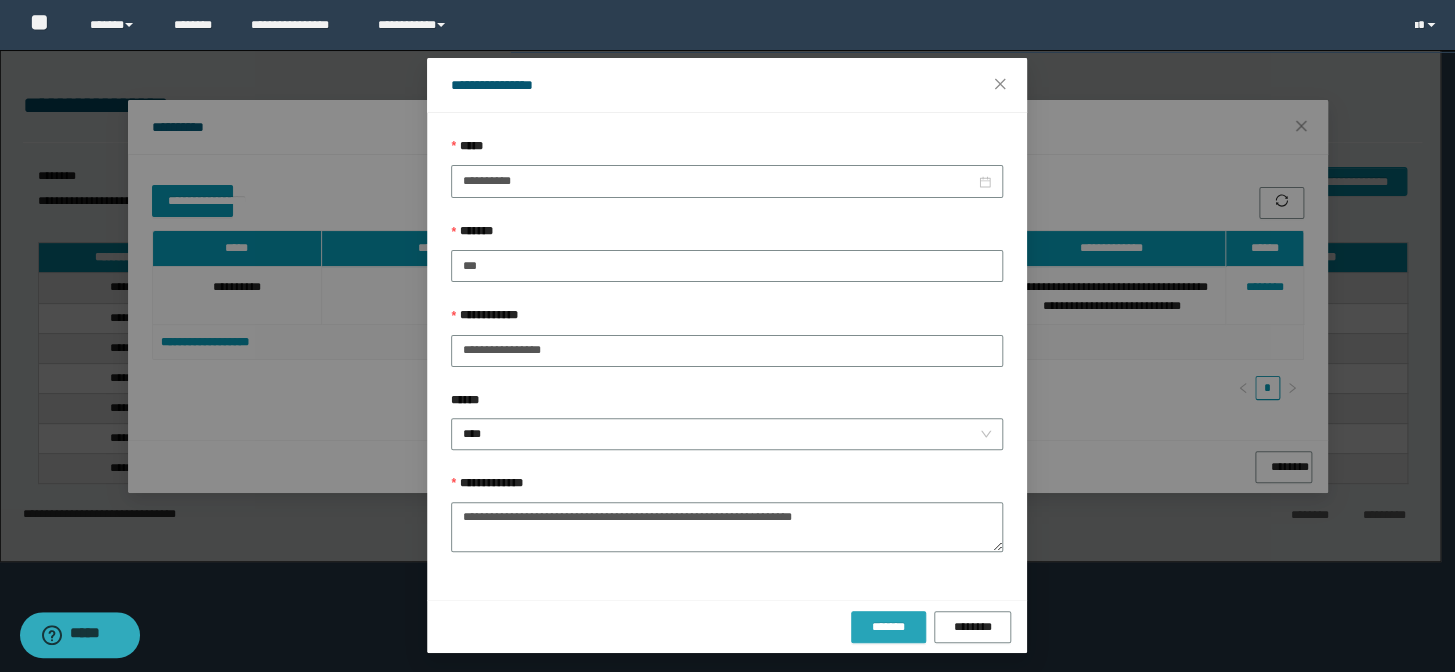 drag, startPoint x: 889, startPoint y: 626, endPoint x: 860, endPoint y: 642, distance: 33.12099 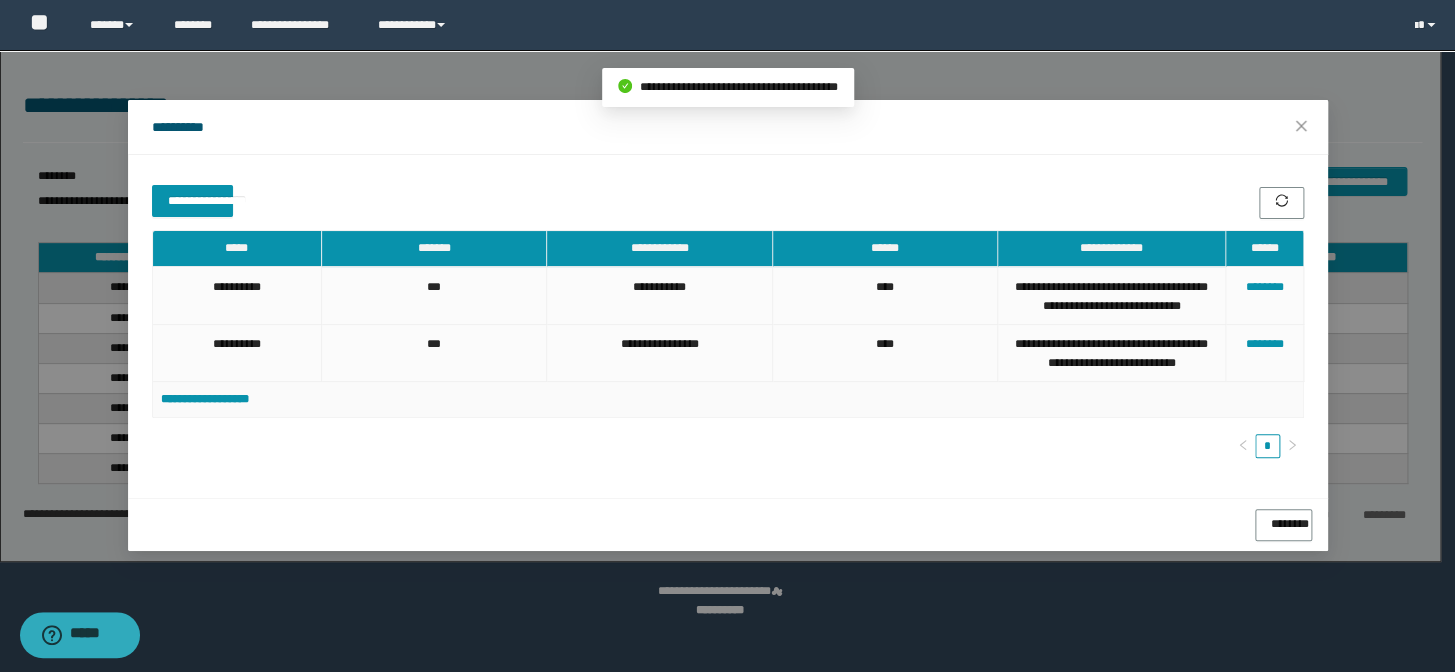 scroll, scrollTop: 0, scrollLeft: 0, axis: both 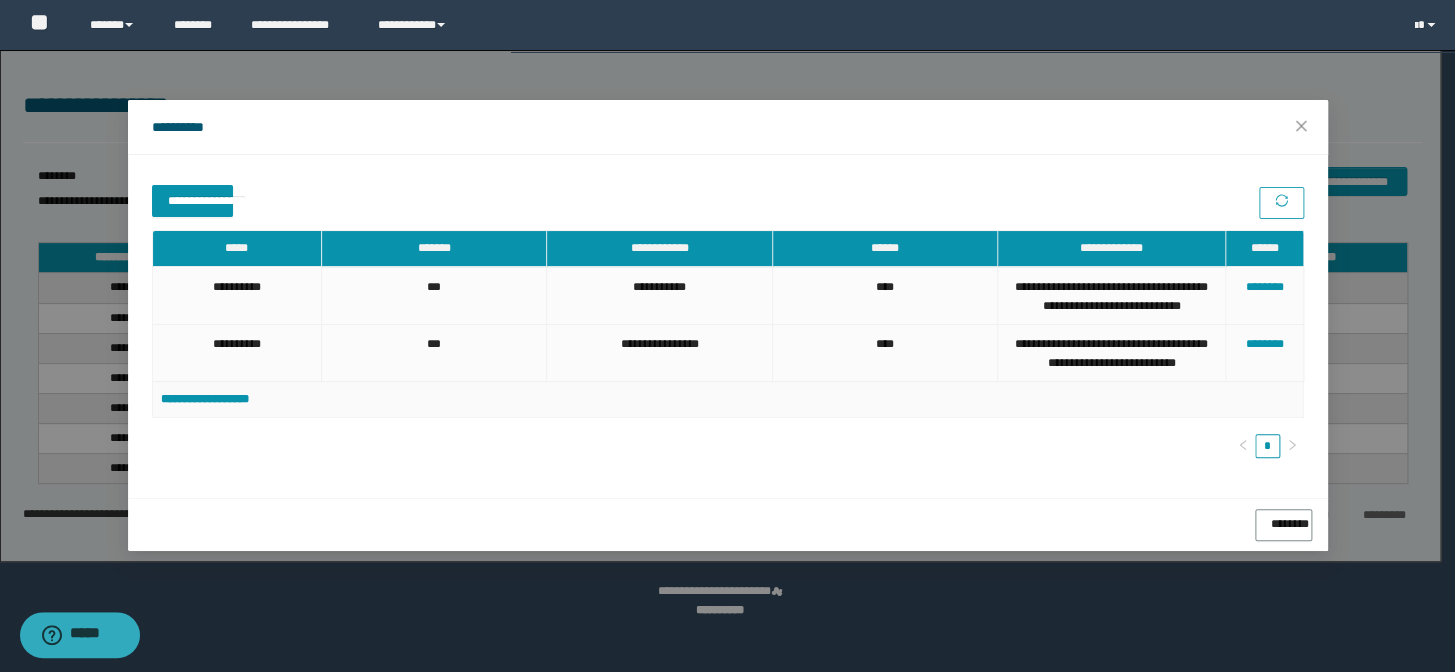 click at bounding box center [1281, 203] 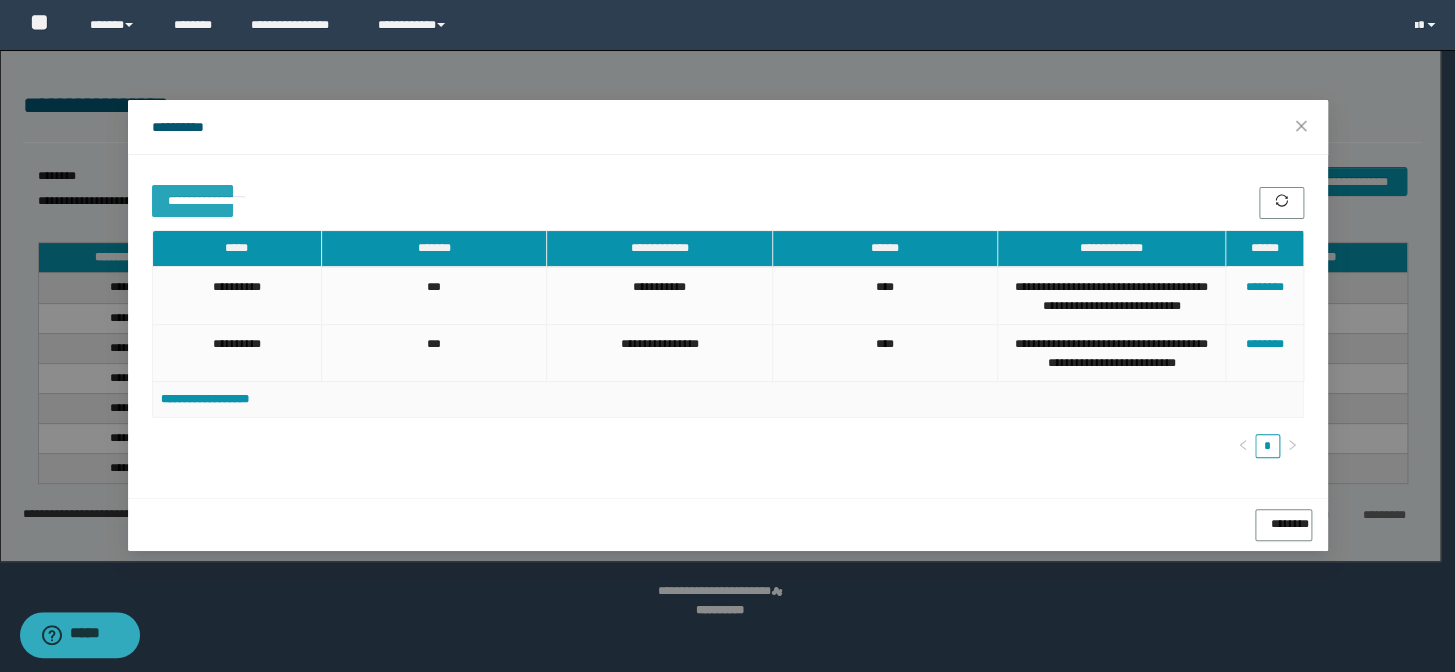 click on "**********" at bounding box center [192, 197] 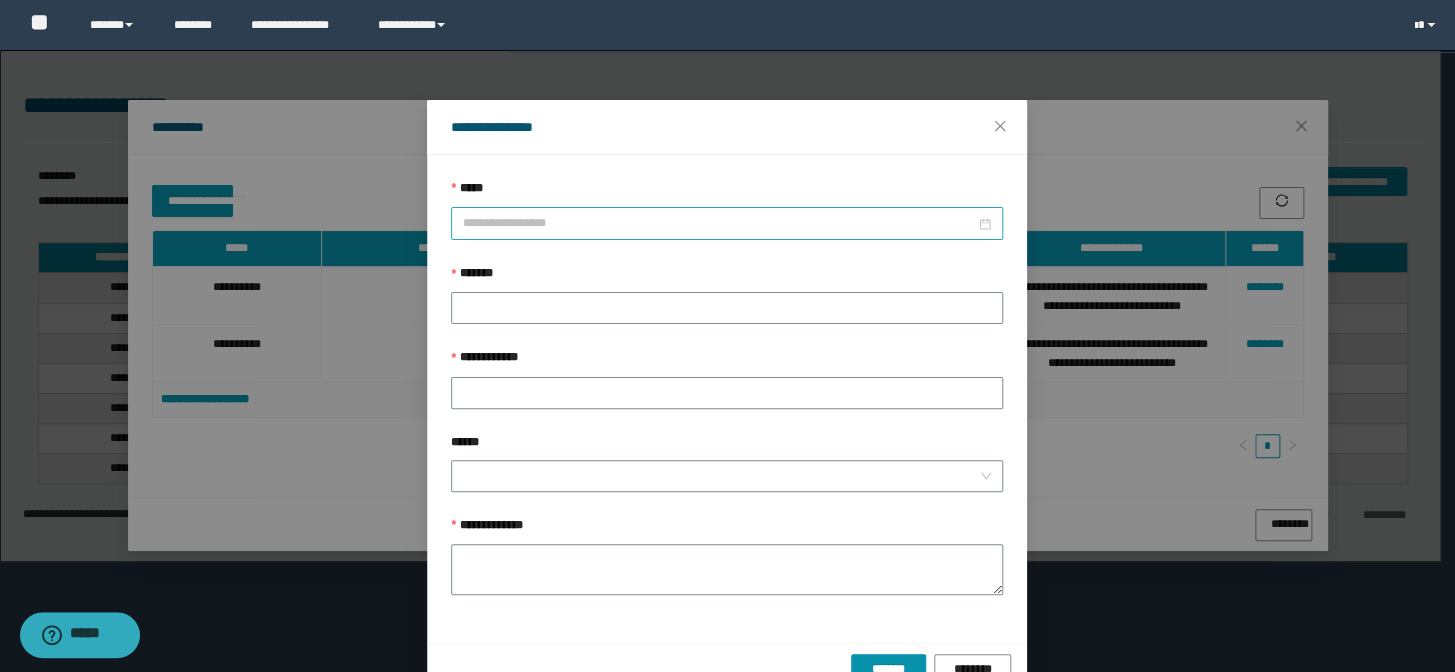 click on "*****" at bounding box center [719, 223] 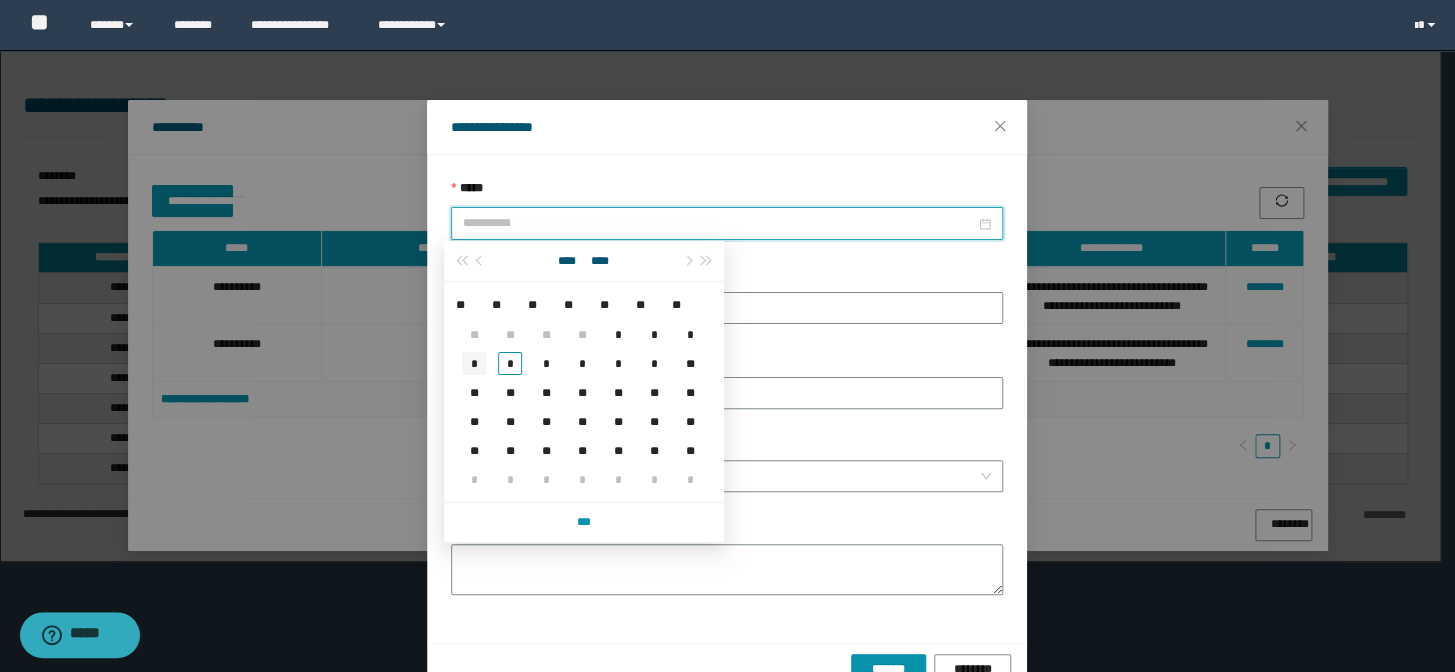 type on "**********" 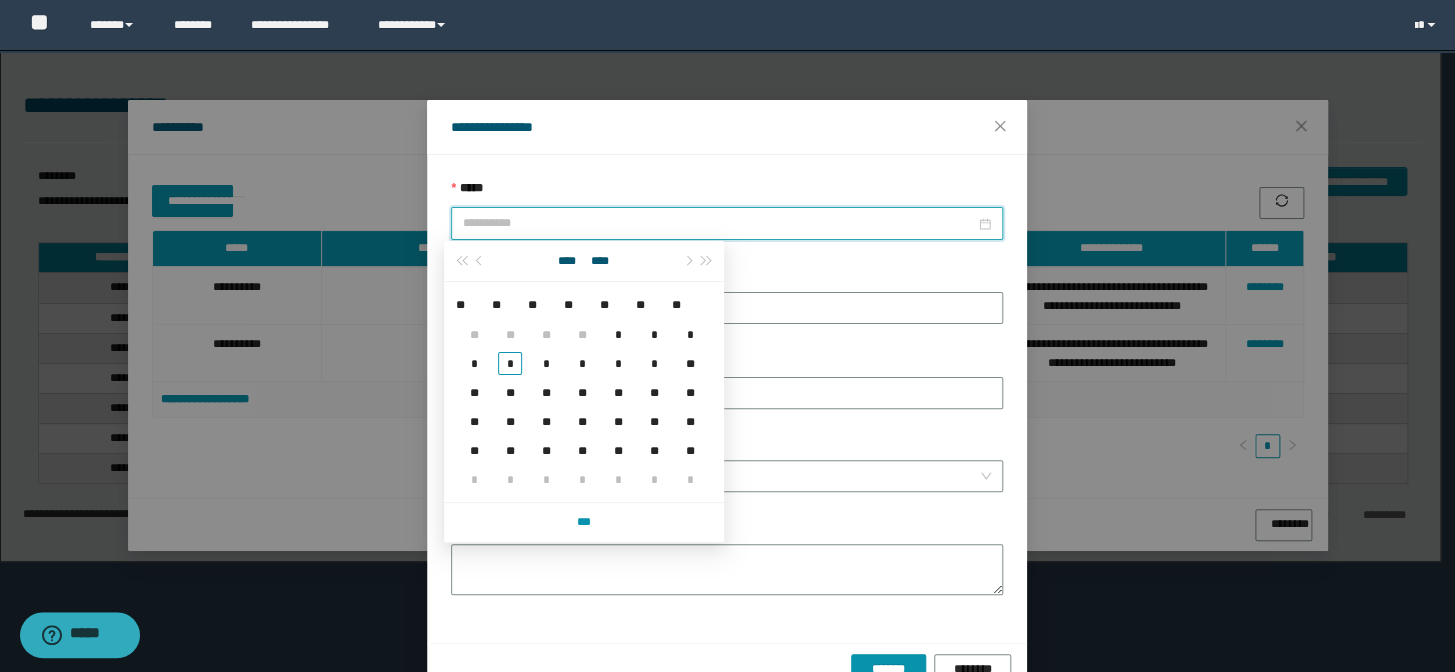 click on "*" at bounding box center [474, 363] 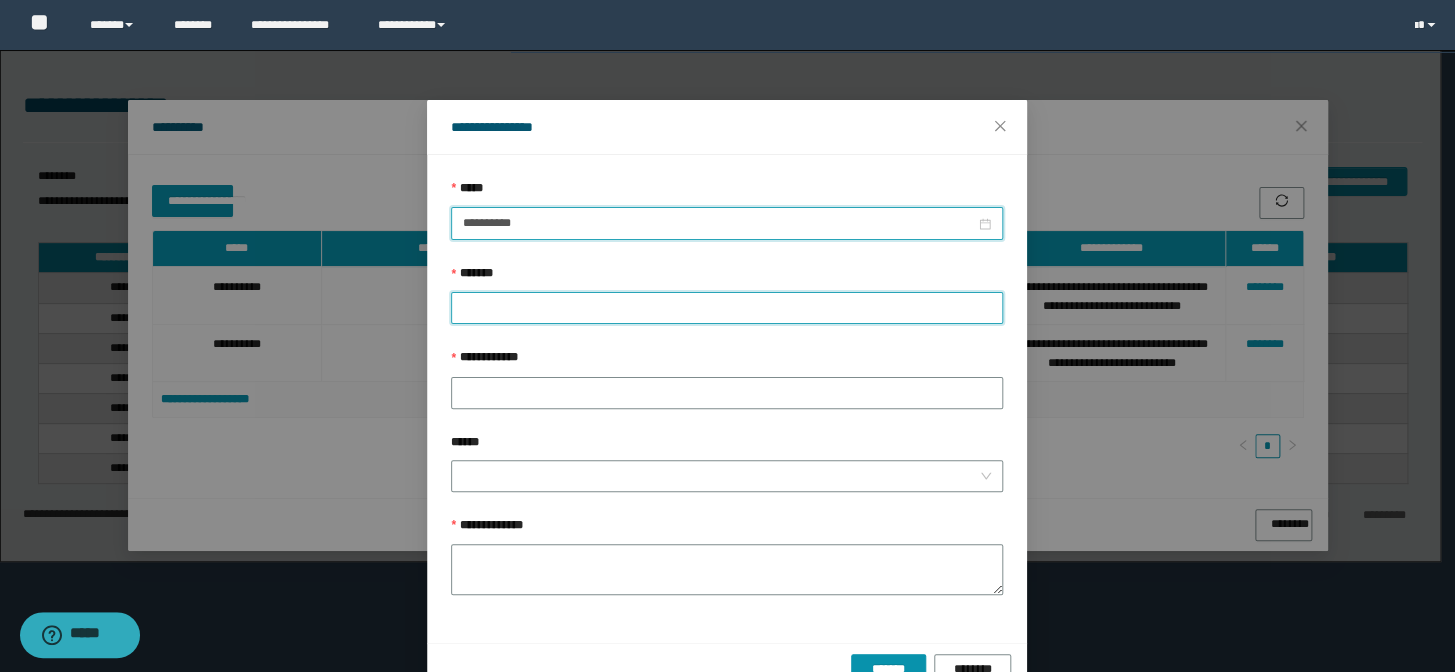 click on "*******" at bounding box center (727, 308) 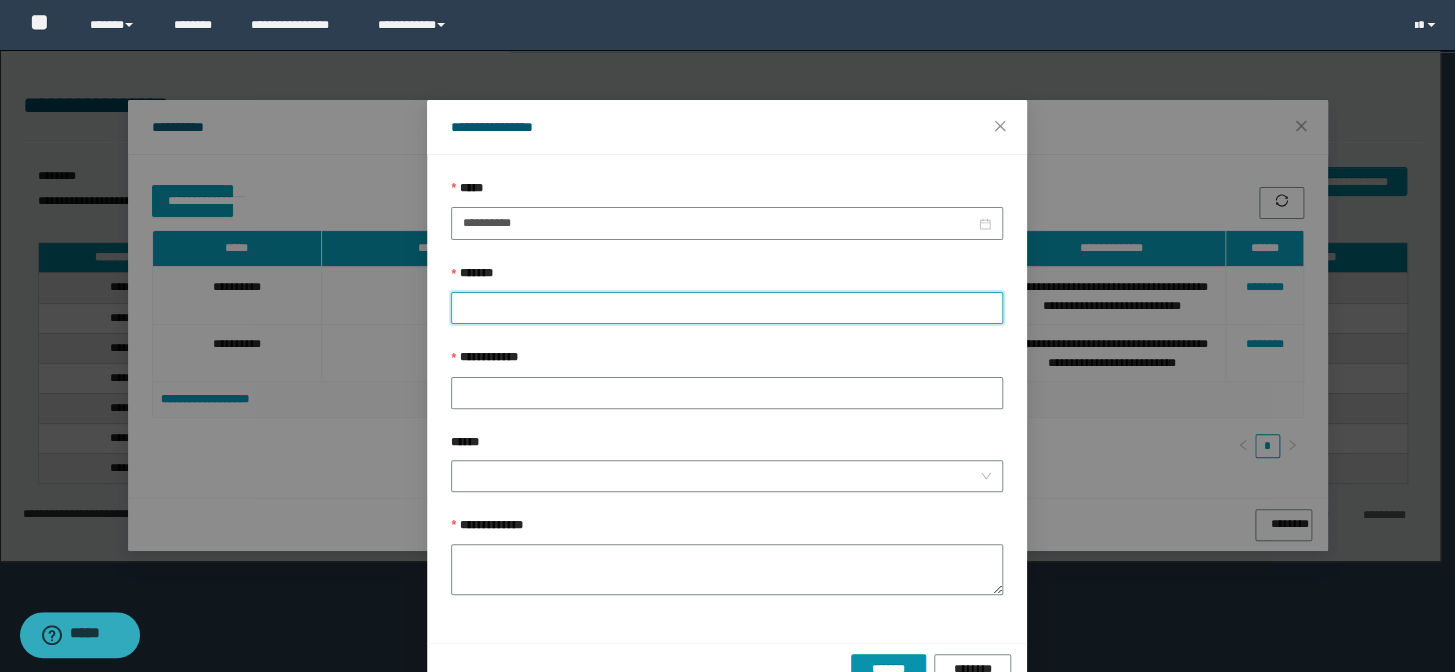 type on "*" 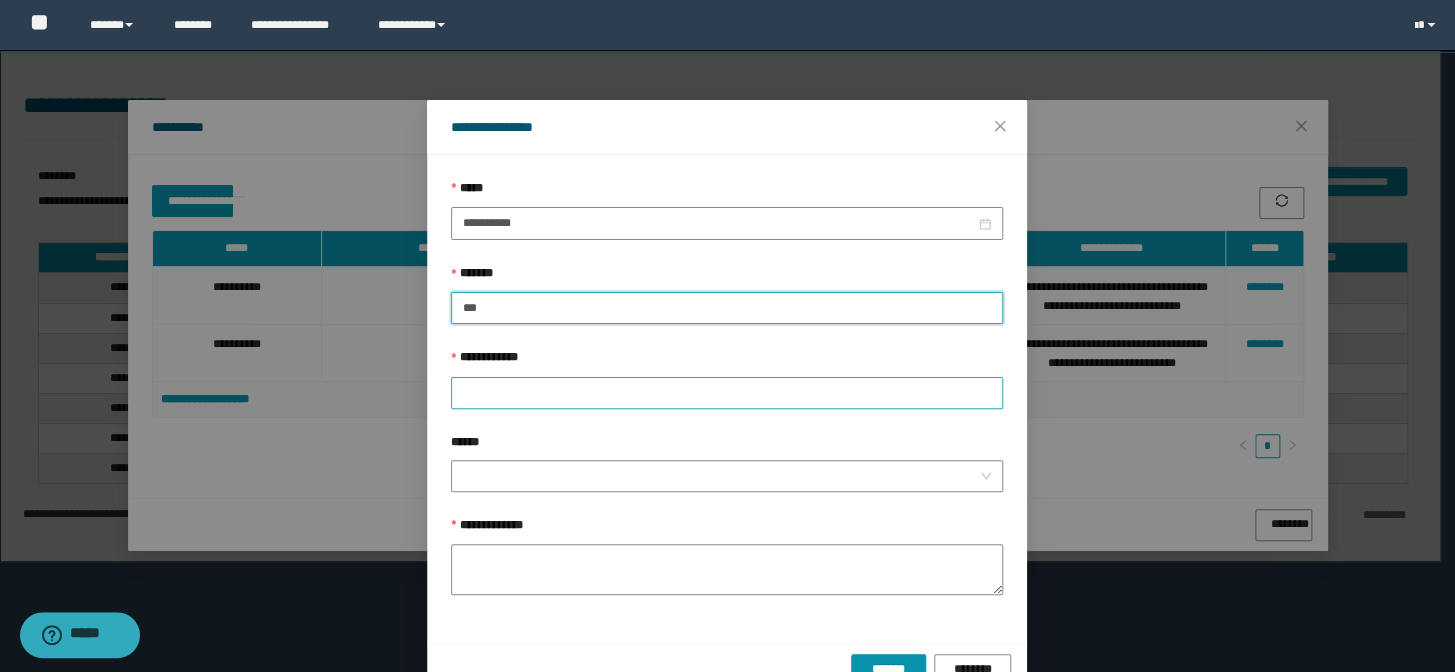 type on "***" 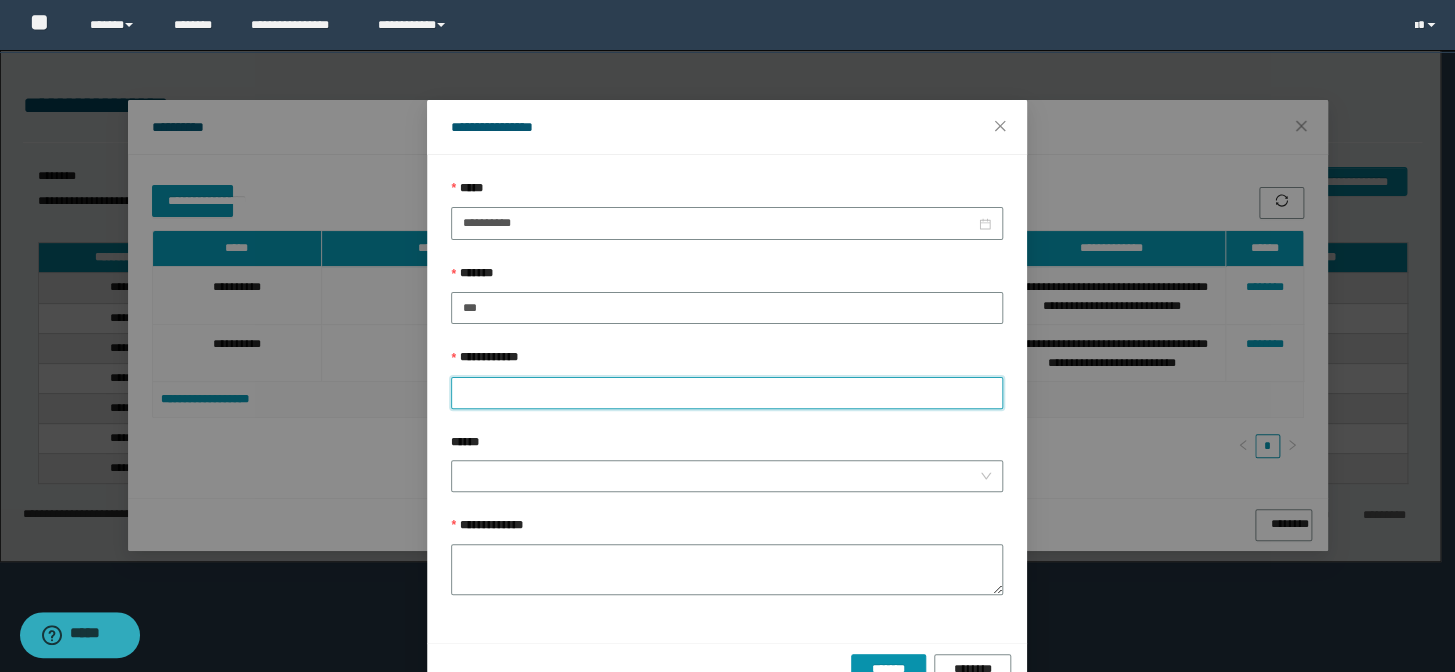 click on "**********" at bounding box center (727, 393) 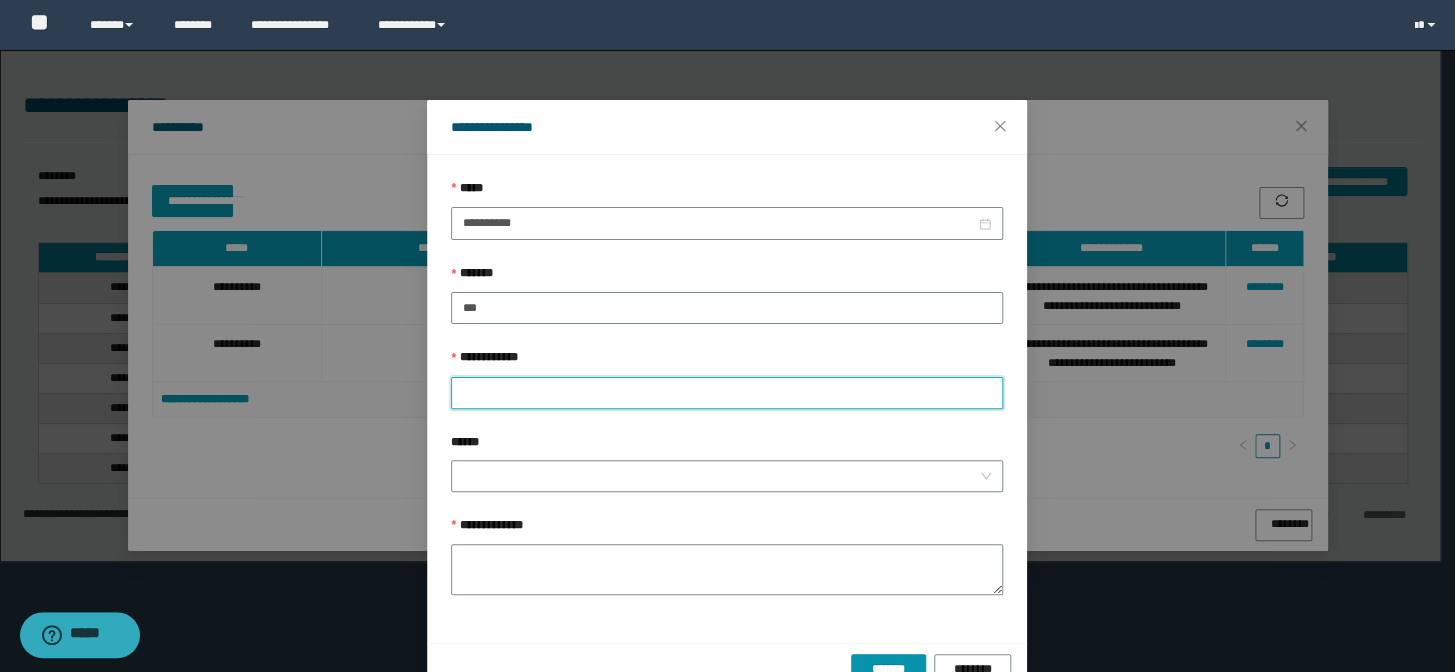 type on "**********" 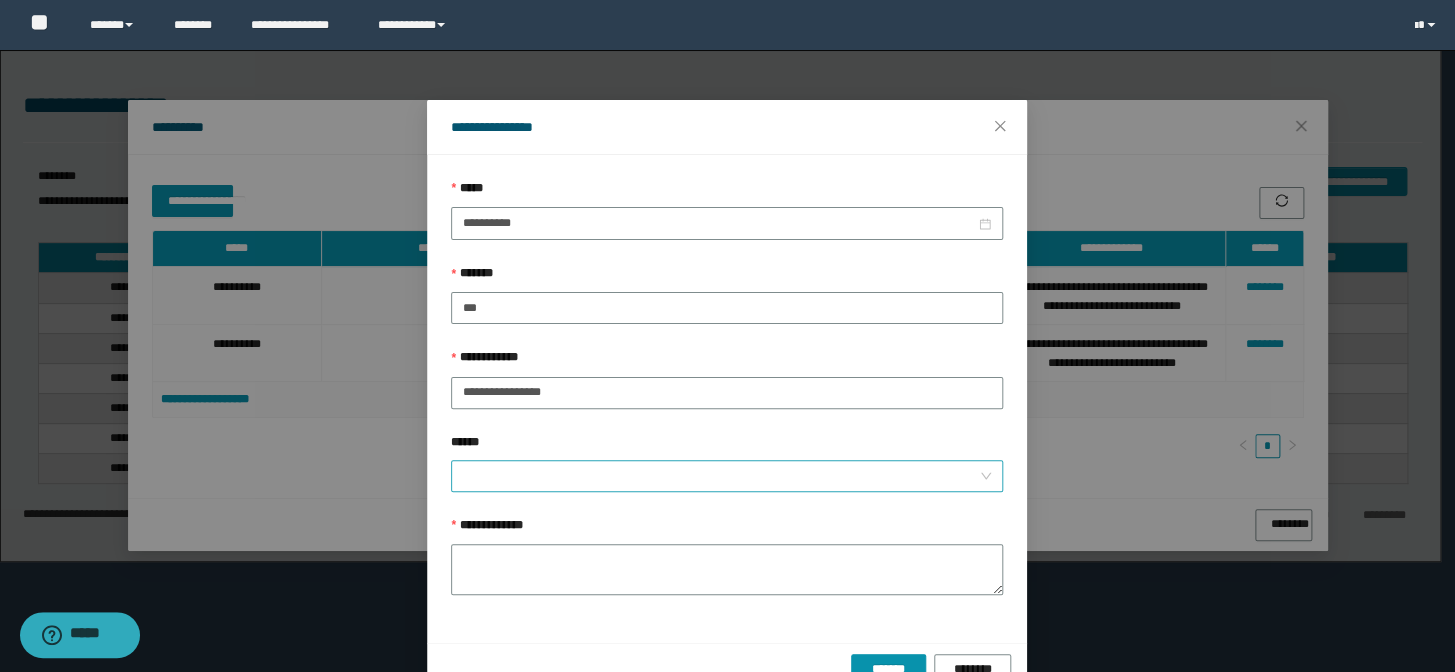click on "******" at bounding box center (721, 476) 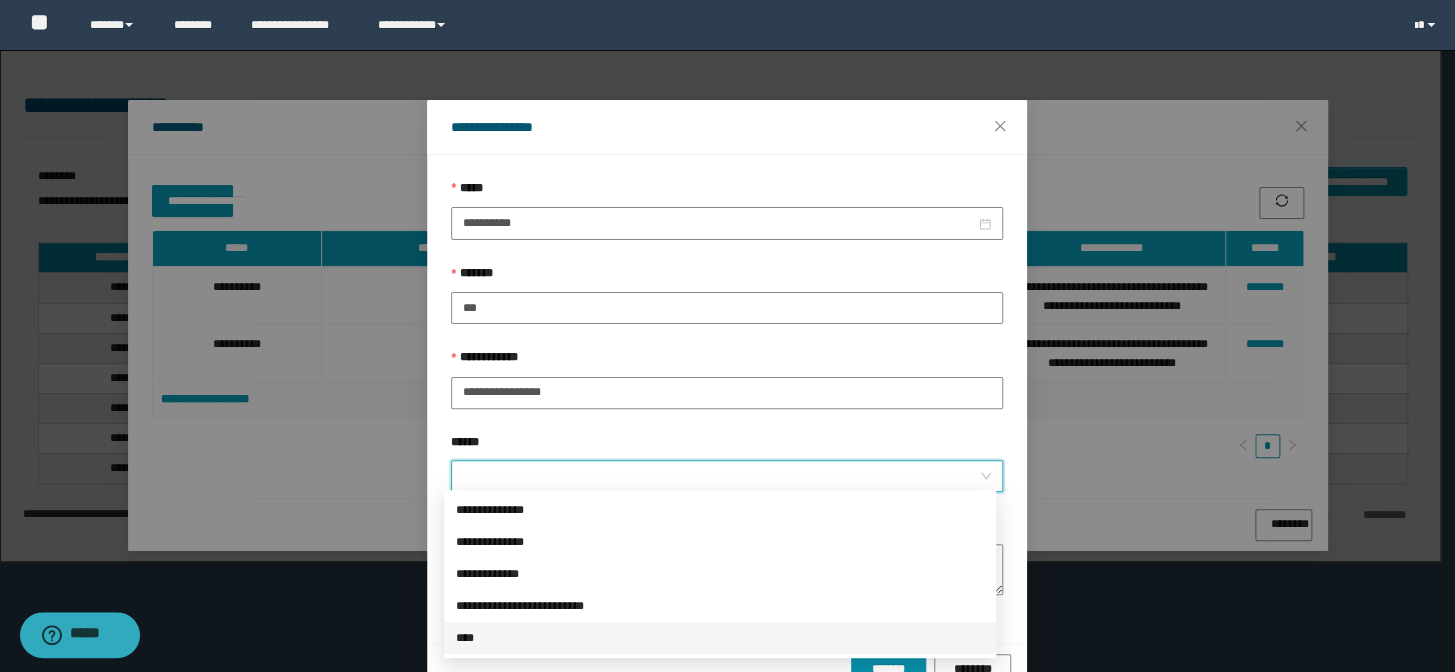 click on "****" at bounding box center (720, 638) 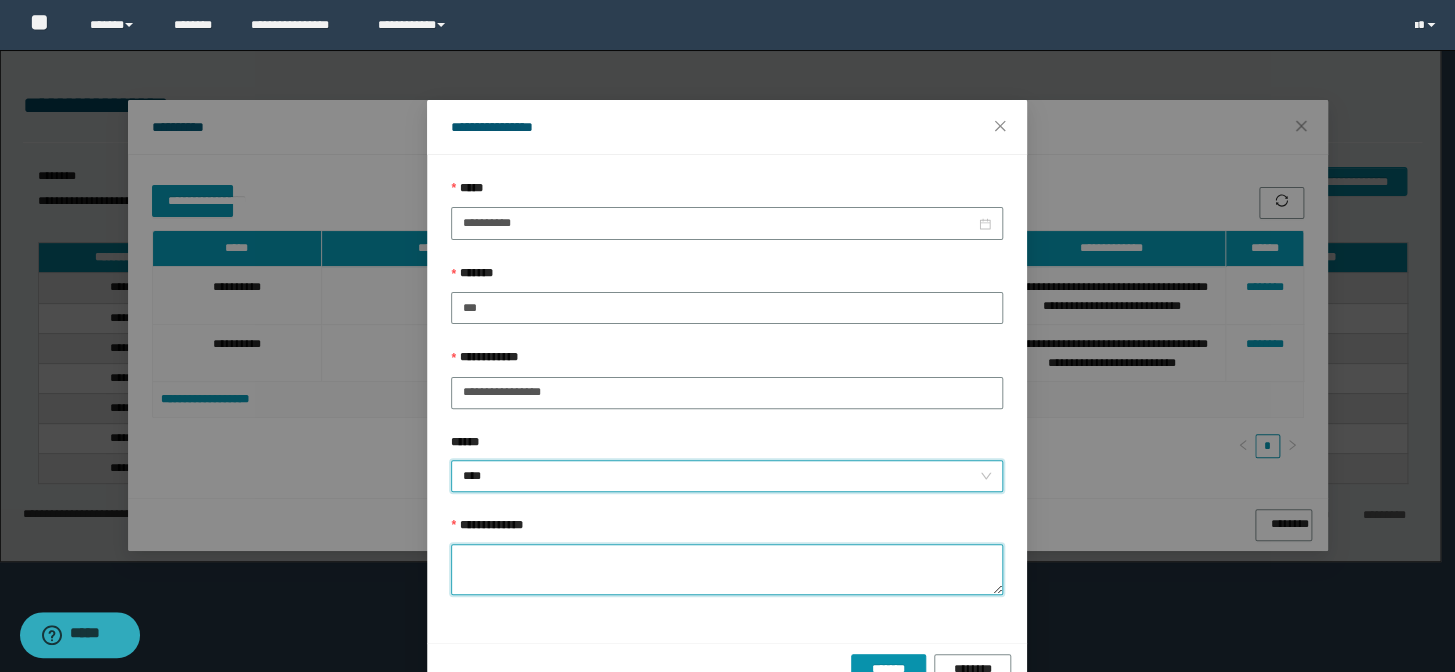 click on "**********" at bounding box center (727, 569) 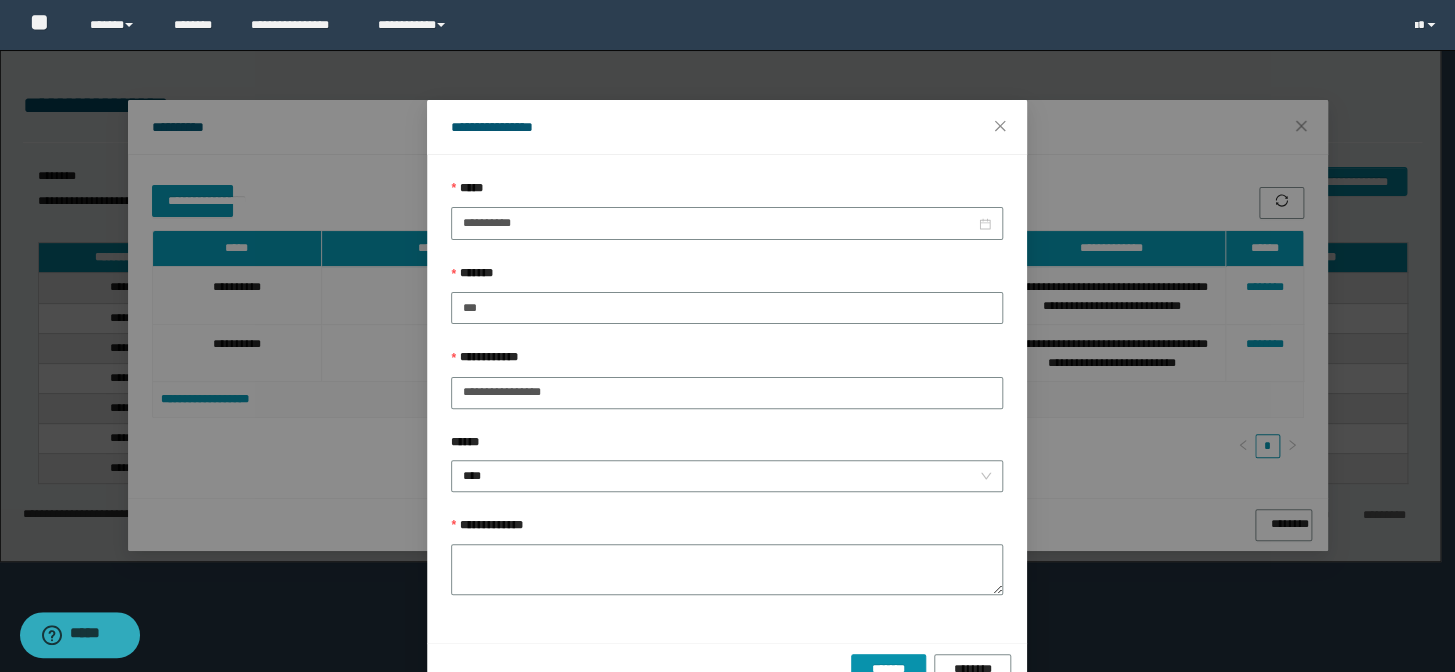 click on "[FIRST] [LAST] [STREET] [CITY] [STATE] [ZIP] [COUNTRY] [PHONE] [EMAIL]" at bounding box center [727, 336] 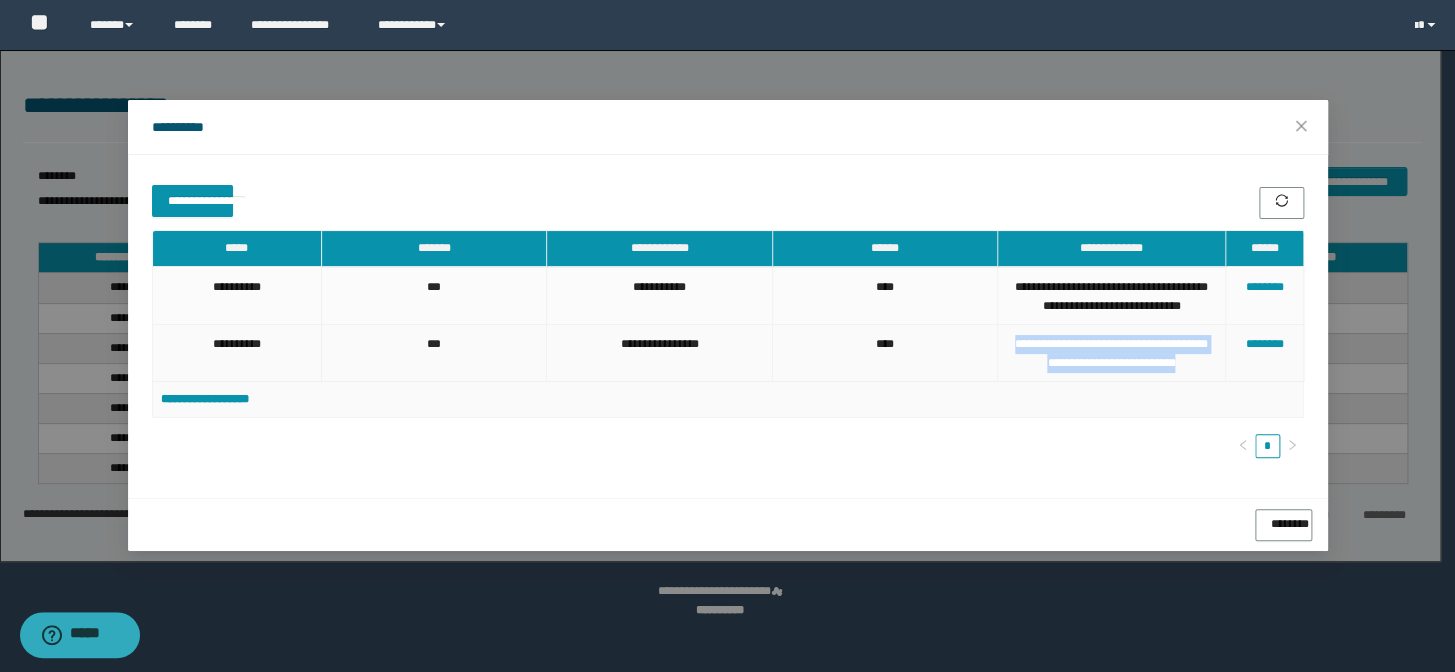 drag, startPoint x: 1215, startPoint y: 383, endPoint x: 1024, endPoint y: 366, distance: 191.75505 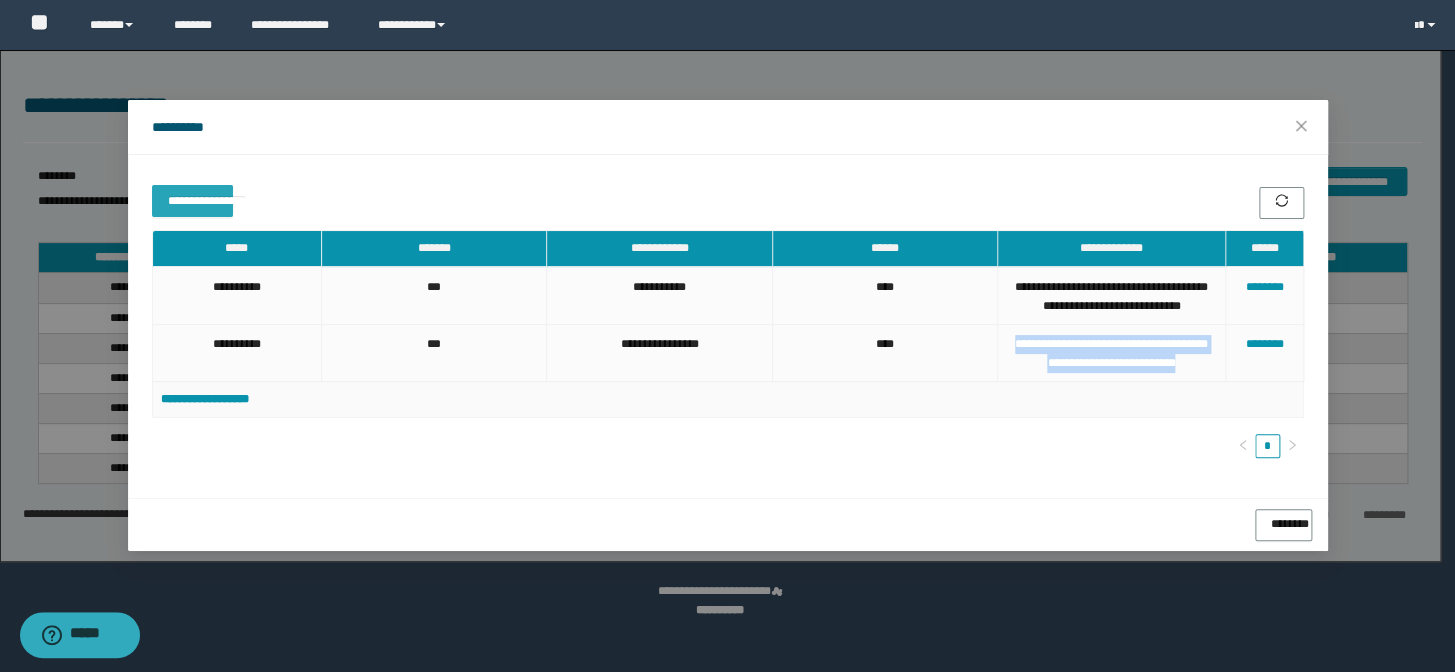 click on "**********" at bounding box center (192, 197) 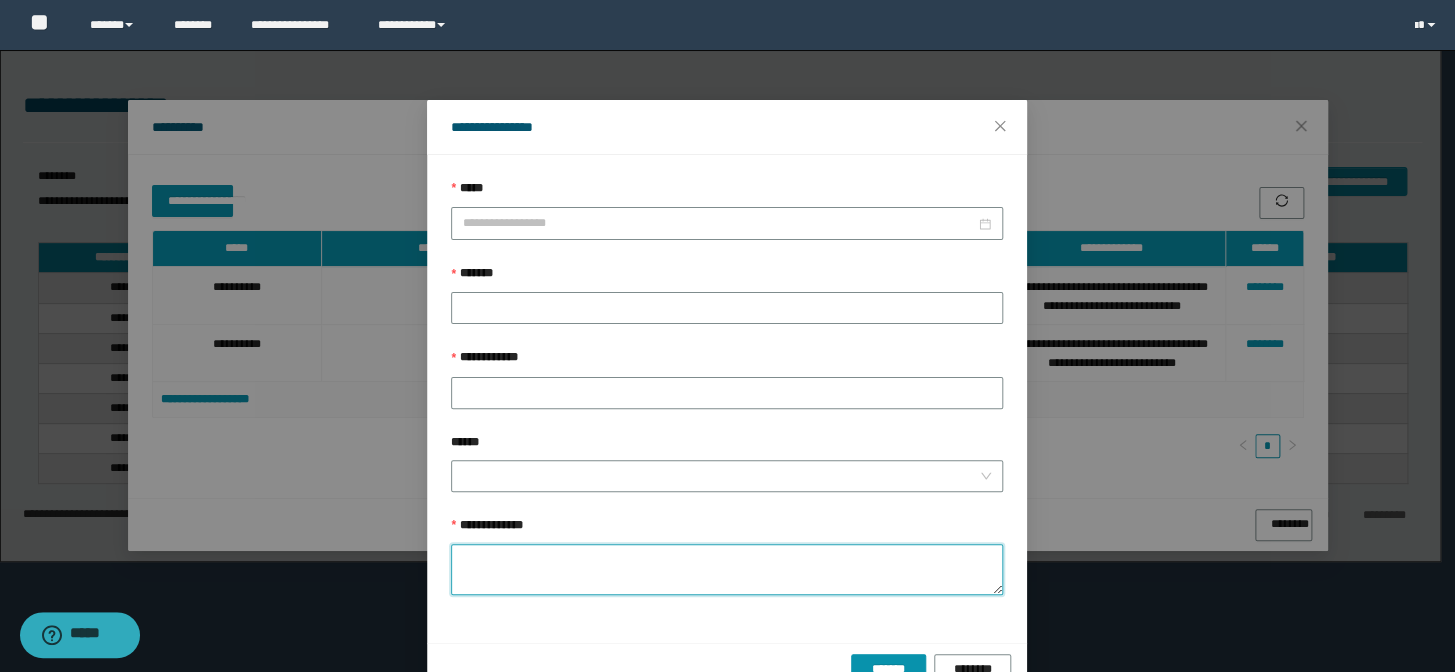 click on "**********" at bounding box center [727, 569] 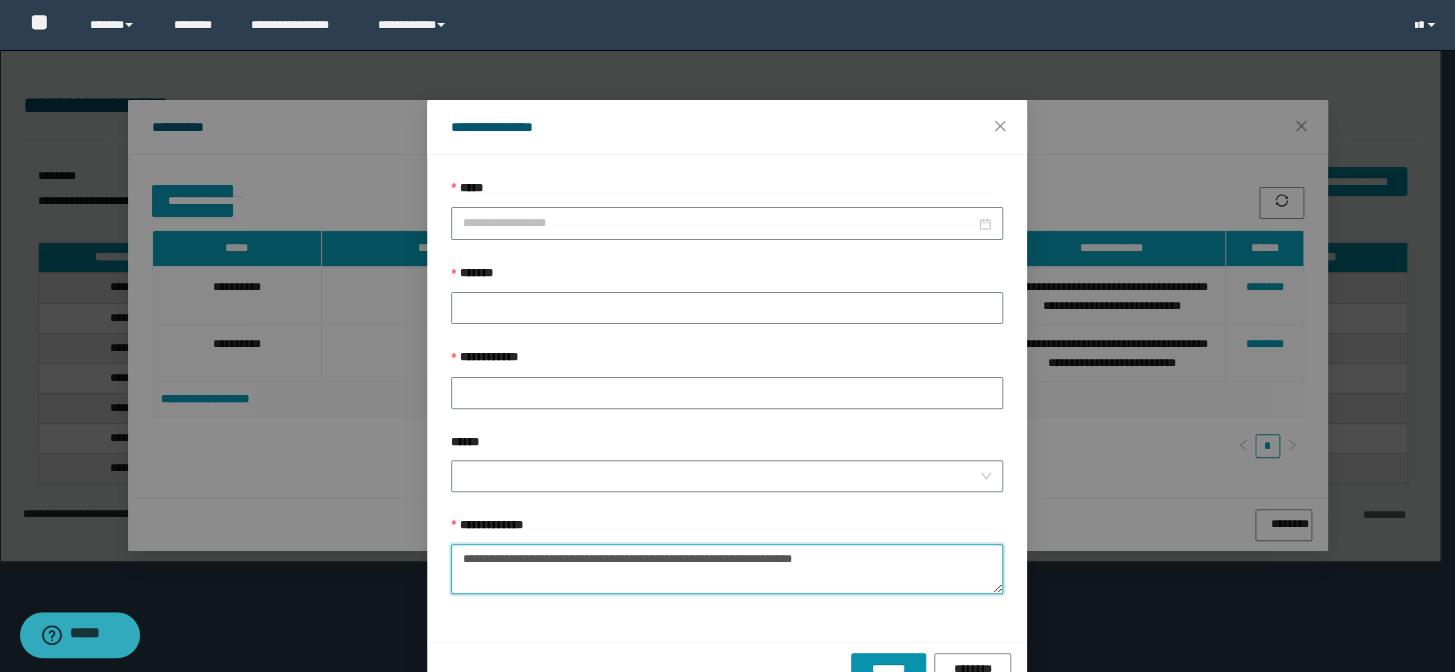 click on "**********" at bounding box center [727, 569] 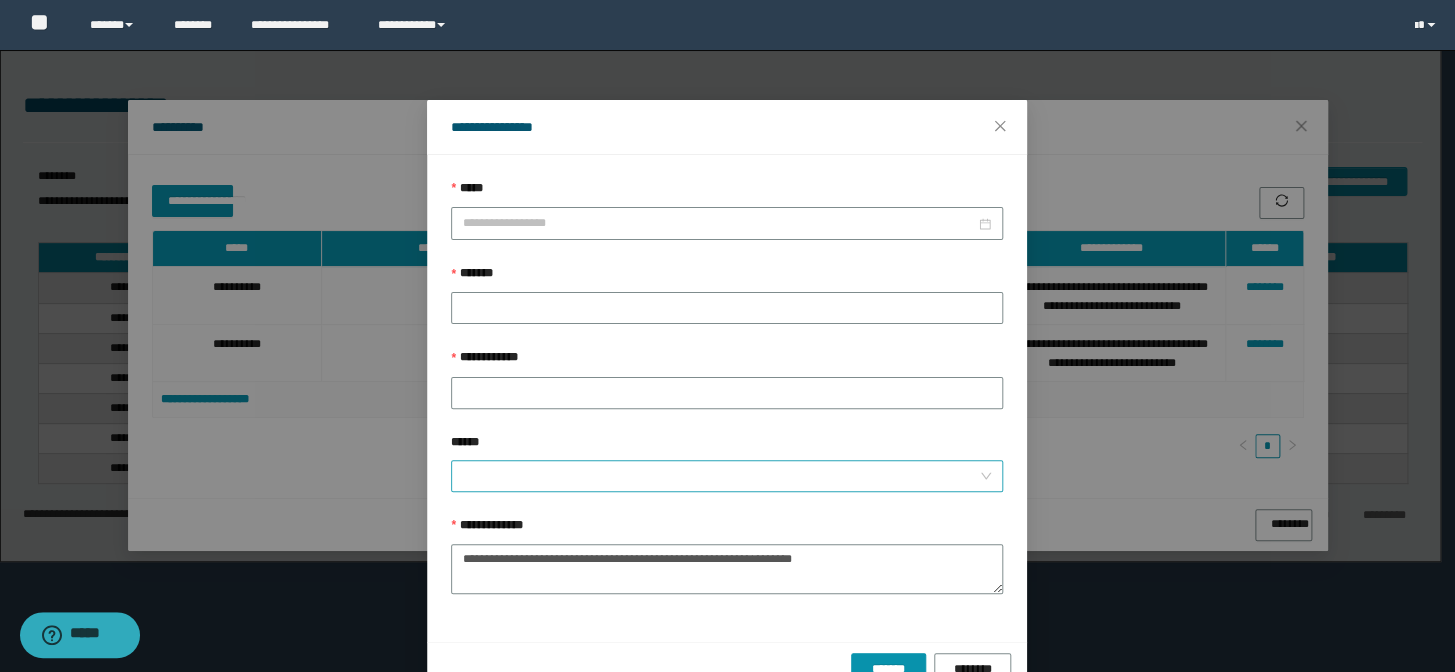 click on "******" at bounding box center [721, 476] 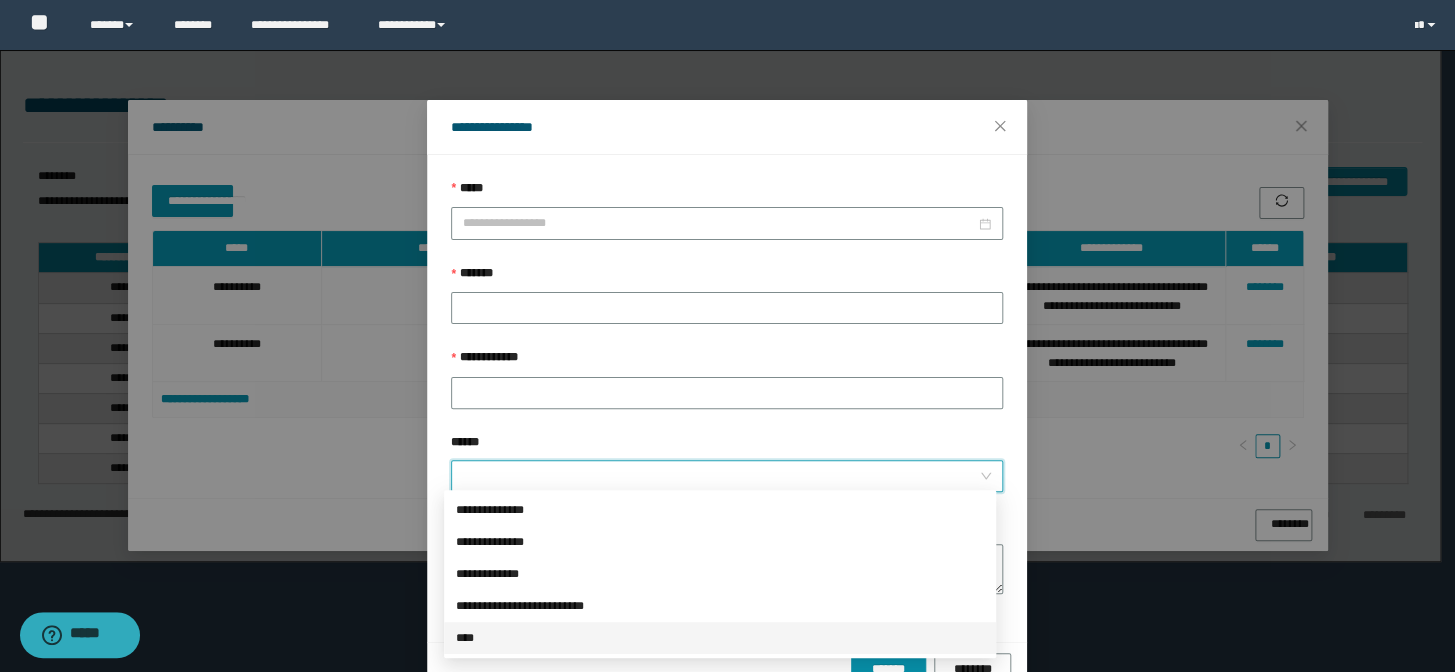 click on "****" at bounding box center (720, 638) 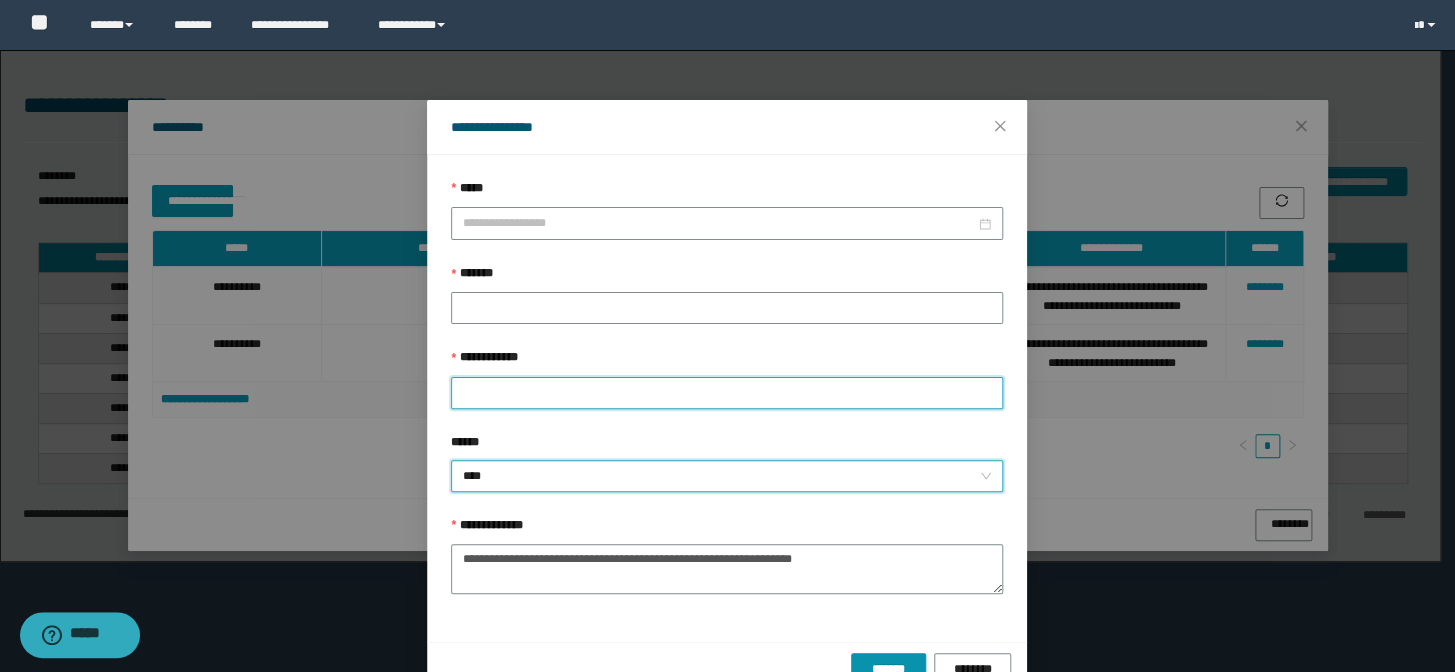 click on "**********" at bounding box center [727, 393] 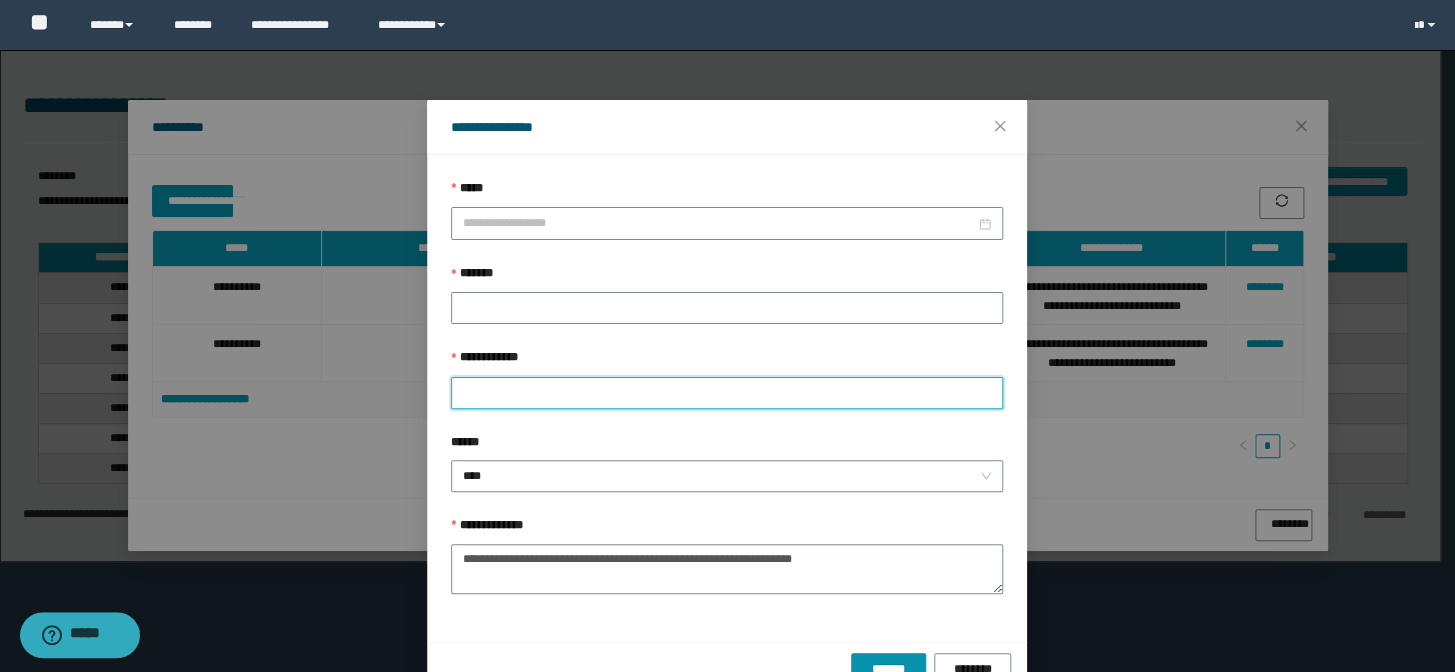 type on "**********" 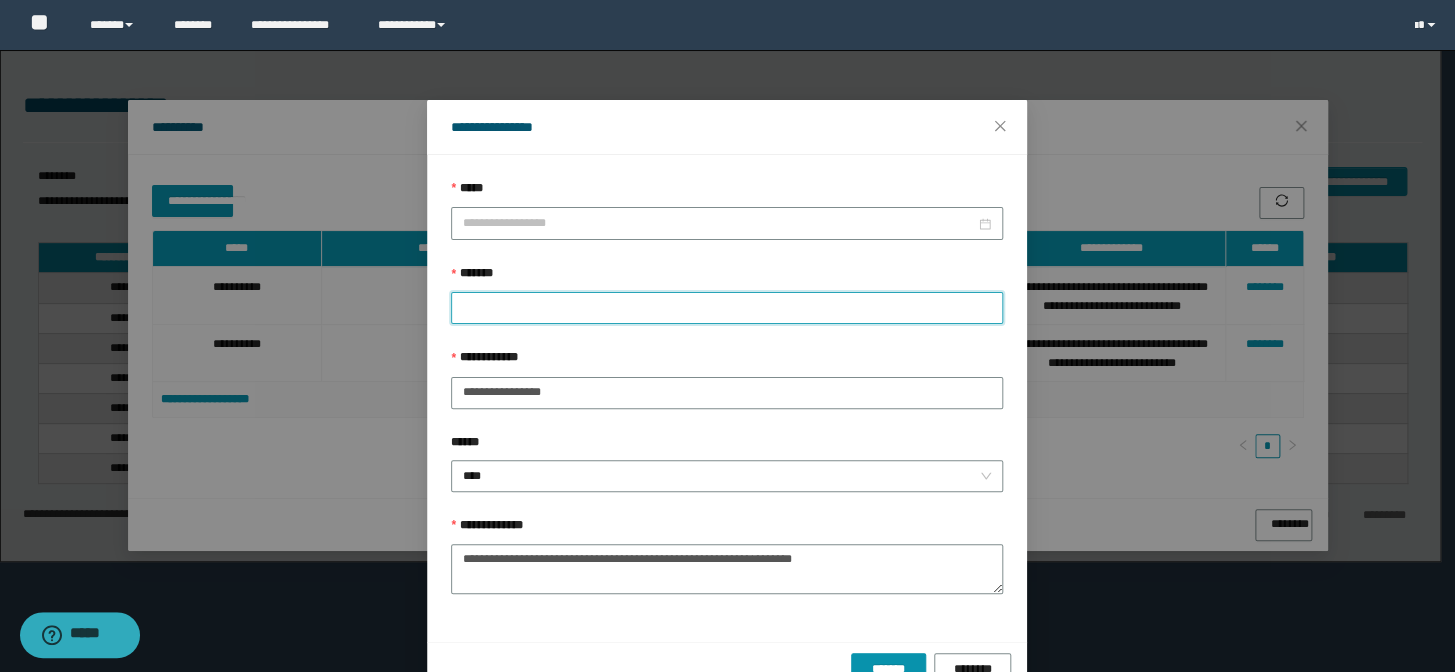 click on "*******" at bounding box center (727, 308) 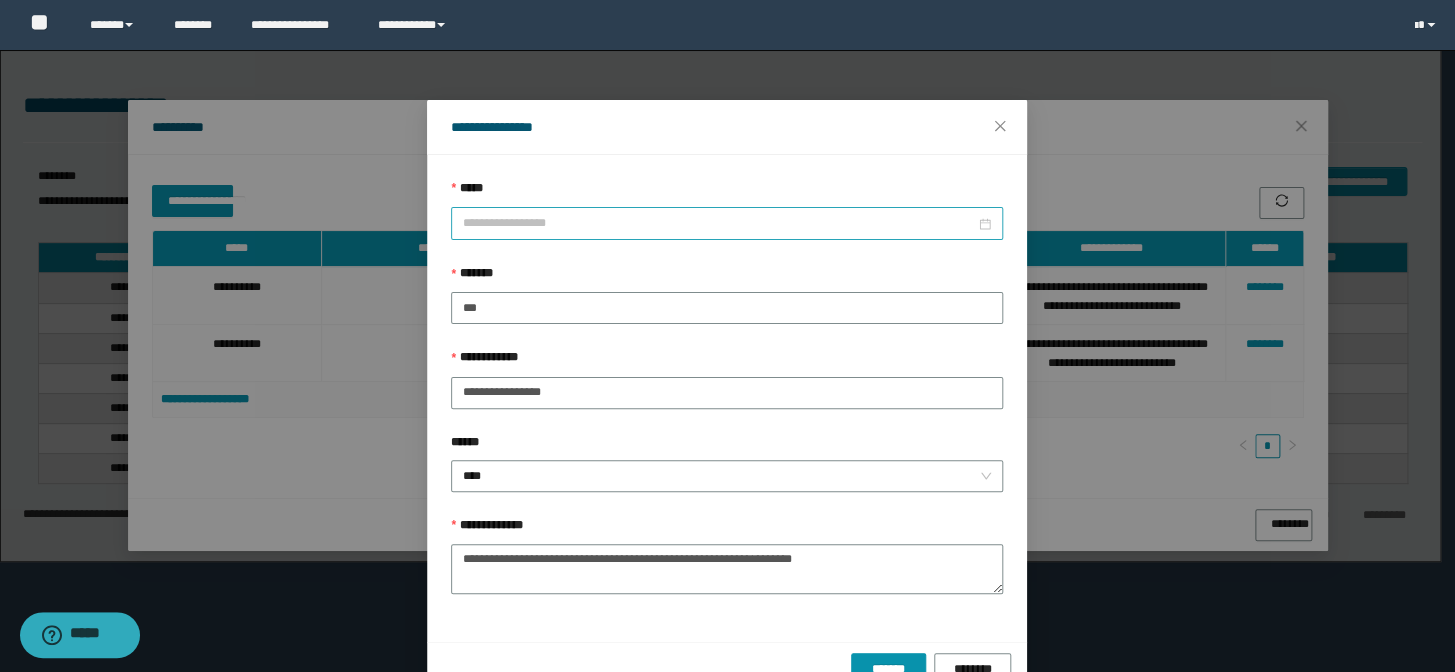 click on "*****" at bounding box center [719, 223] 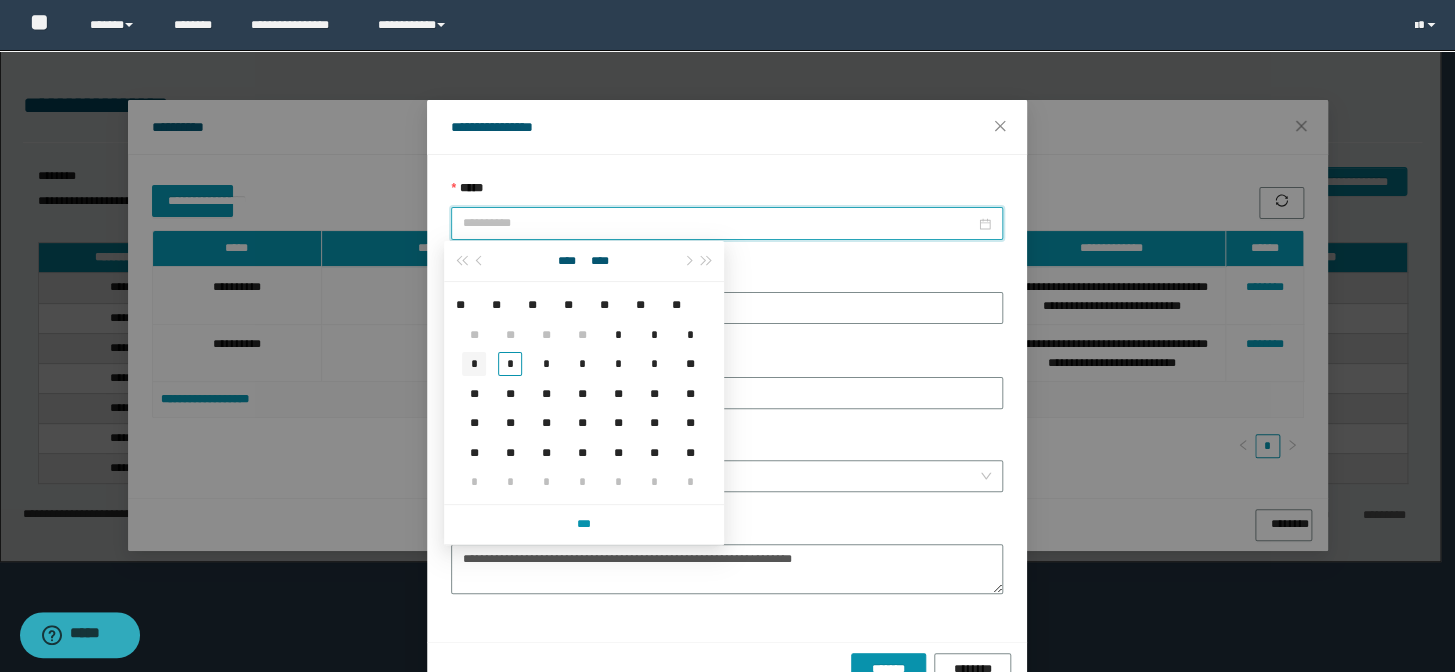 type on "**********" 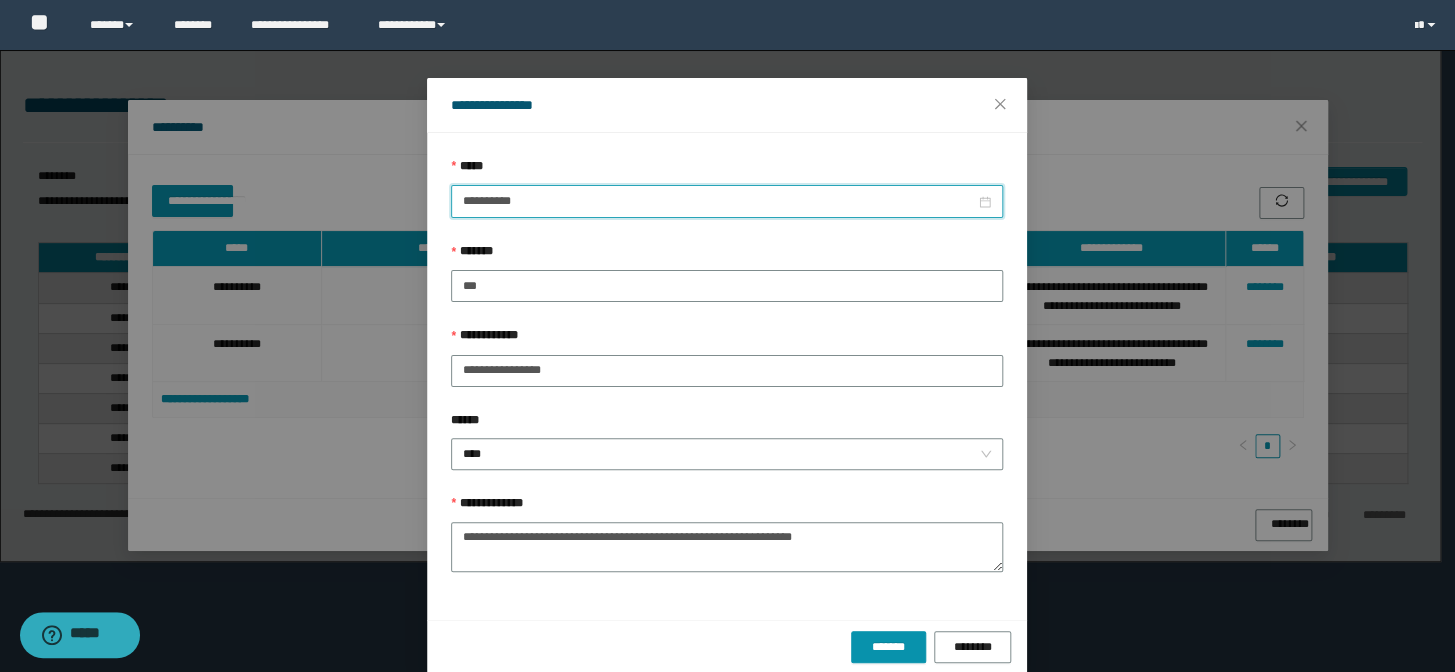 scroll, scrollTop: 42, scrollLeft: 0, axis: vertical 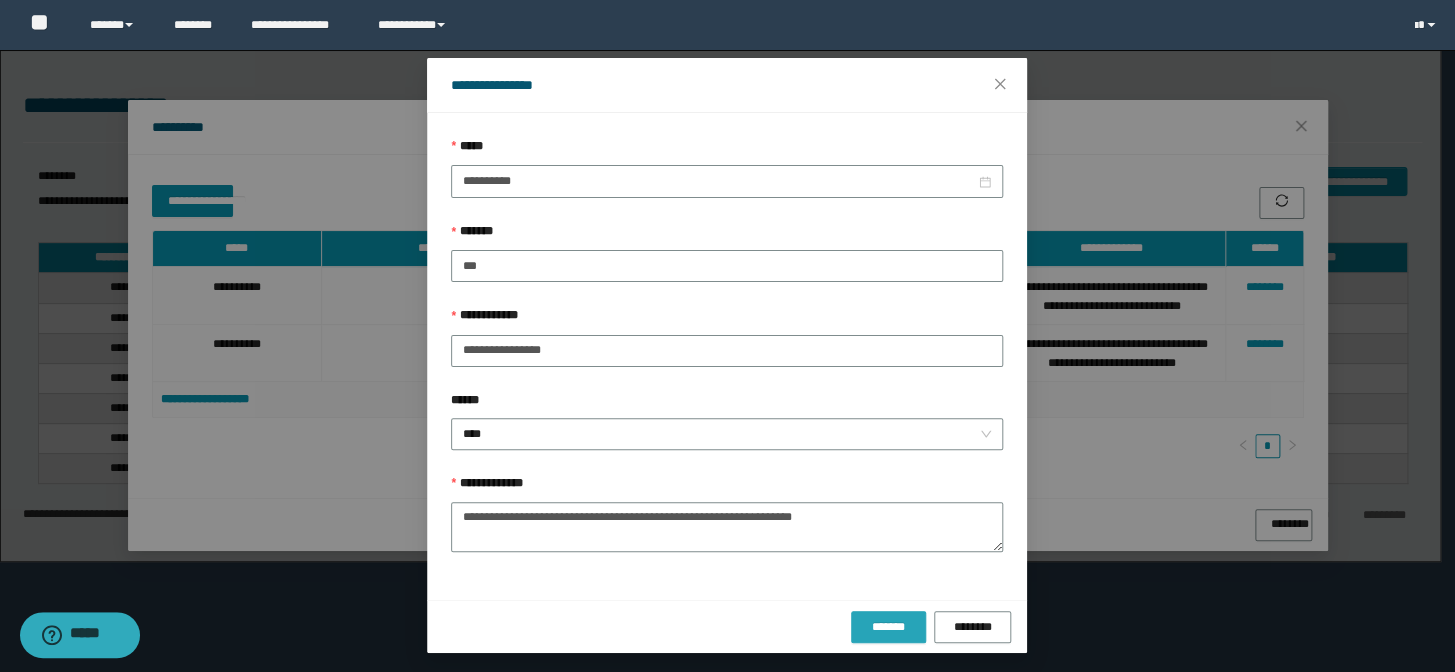 click on "*******" at bounding box center (888, 627) 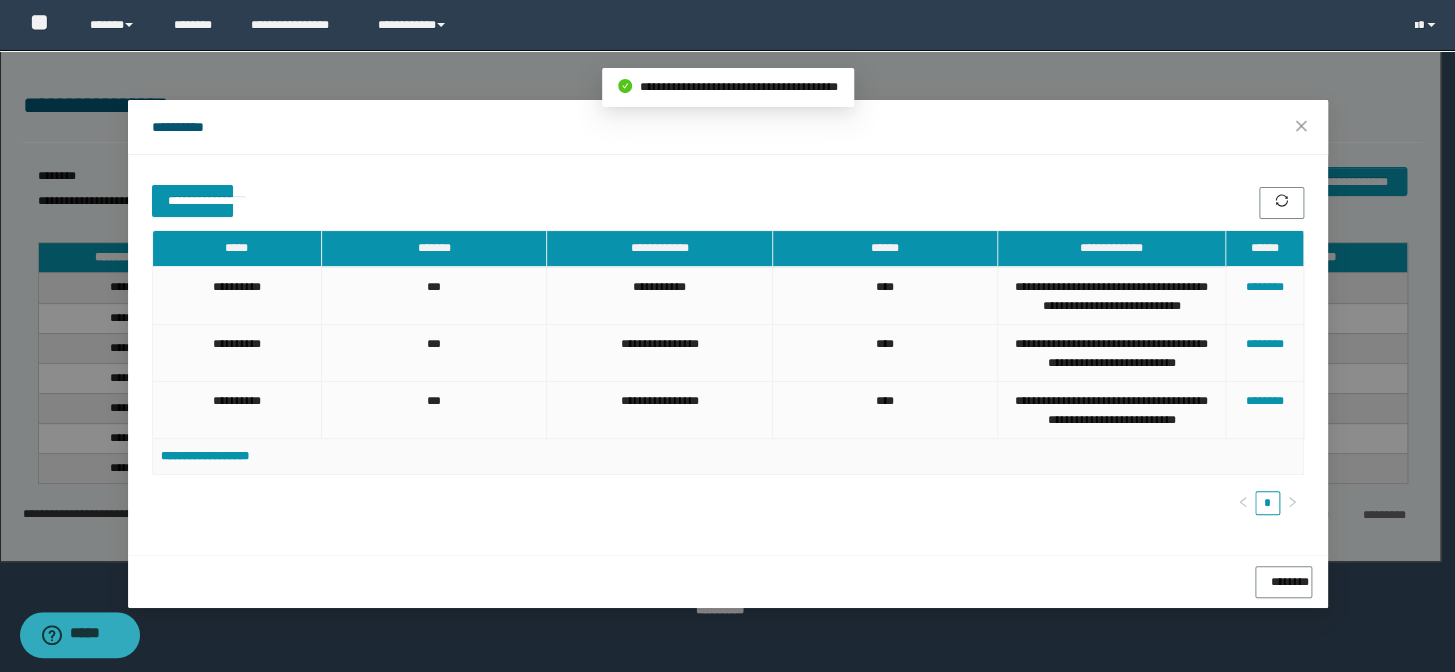 scroll, scrollTop: 0, scrollLeft: 0, axis: both 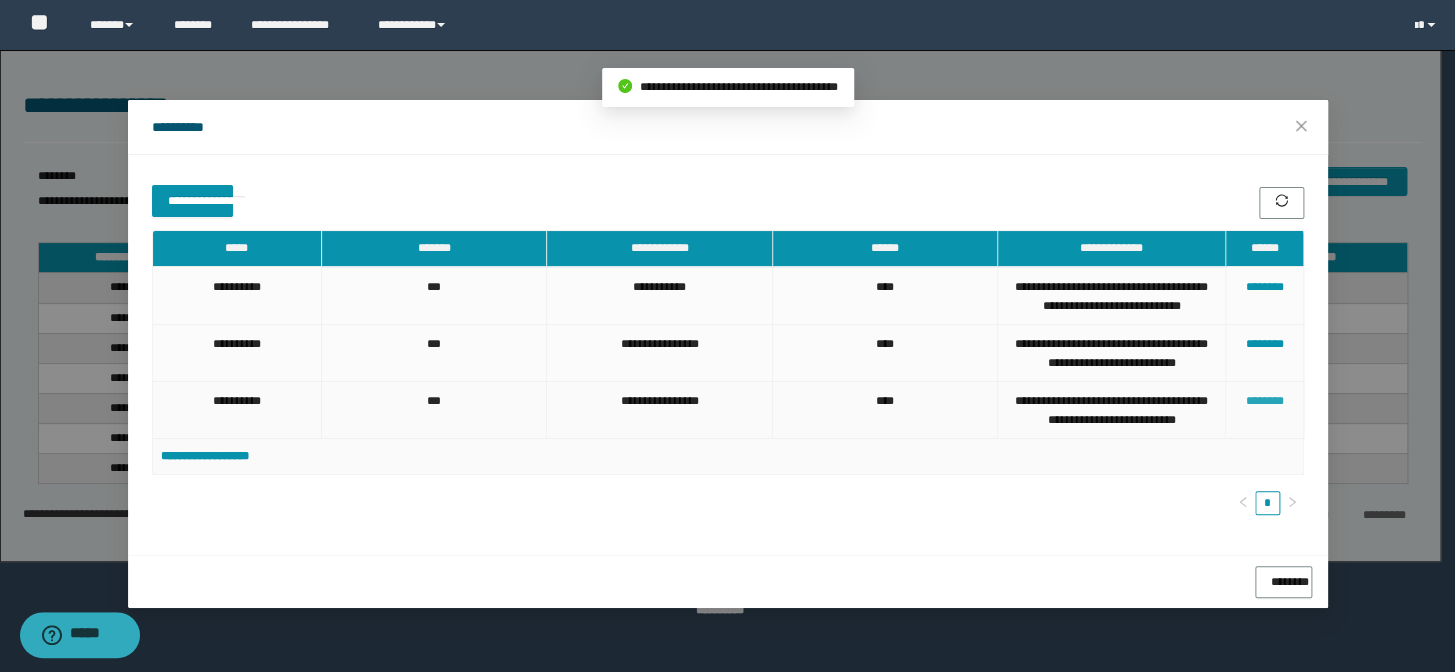 click on "********" at bounding box center [1264, 401] 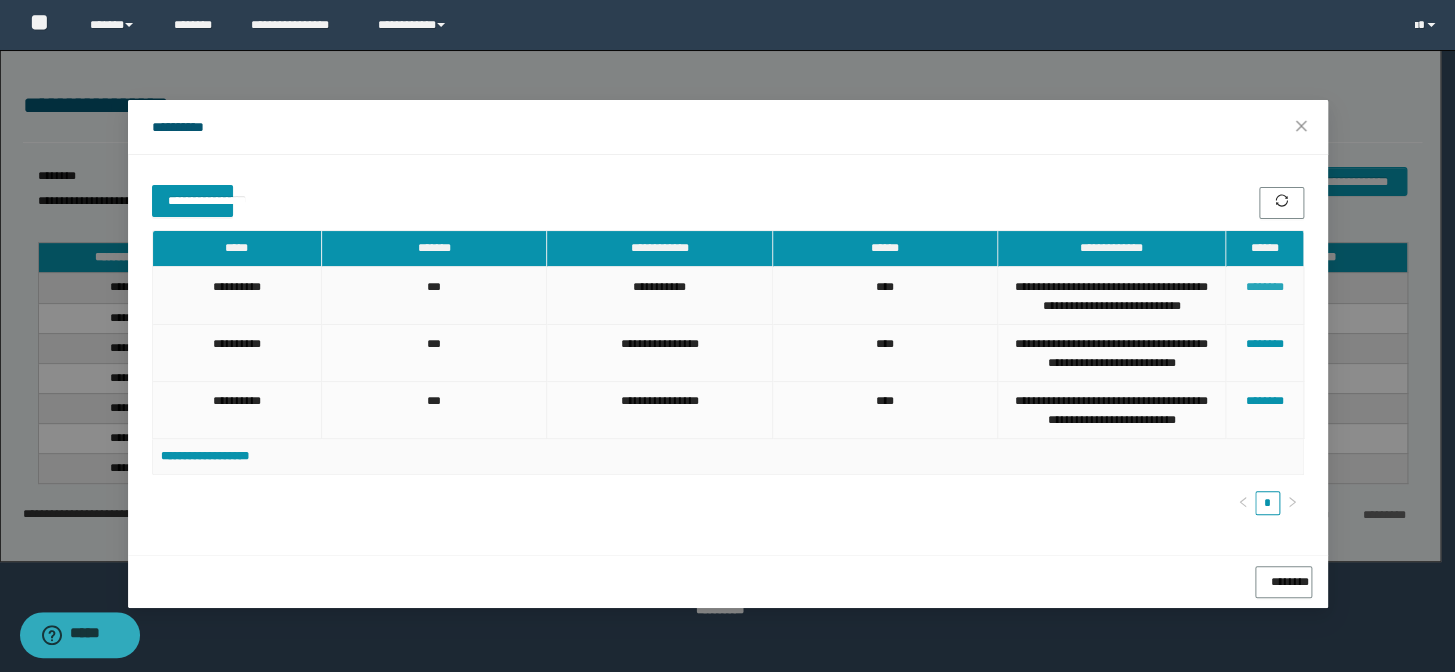 click on "********" at bounding box center (1264, 287) 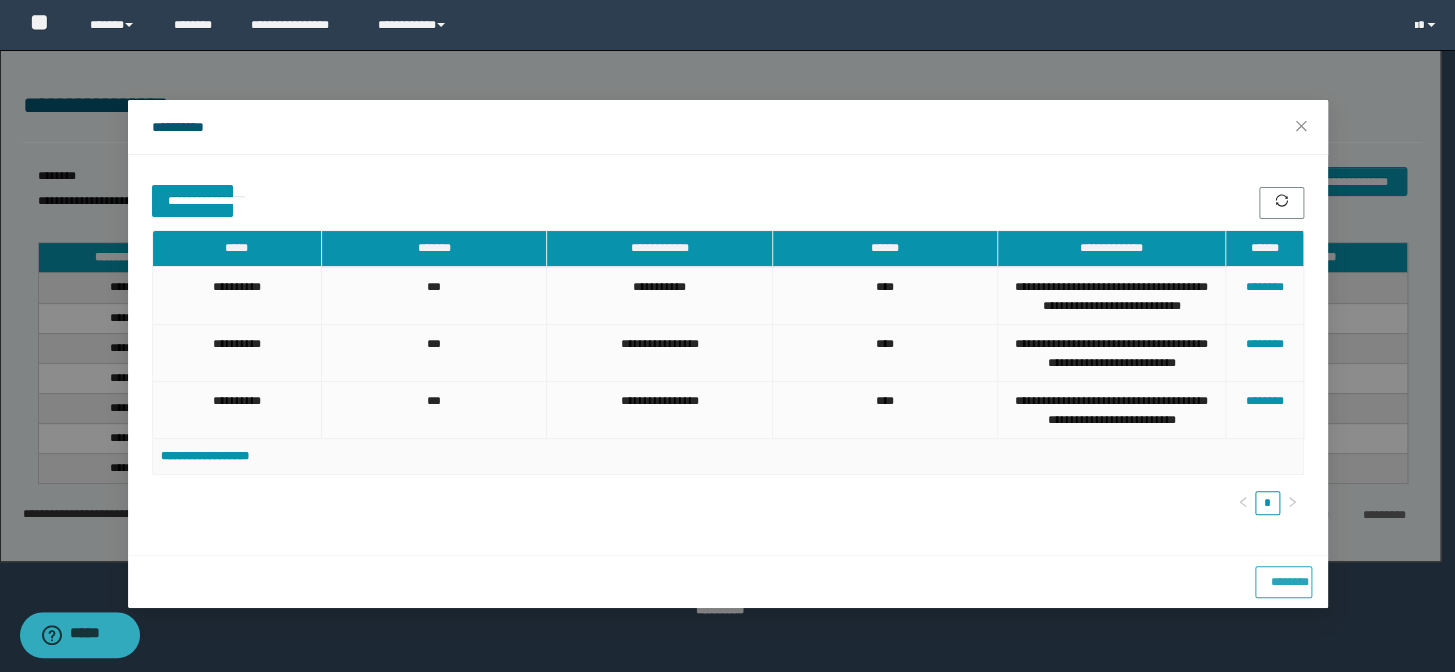click on "********" at bounding box center (1283, 578) 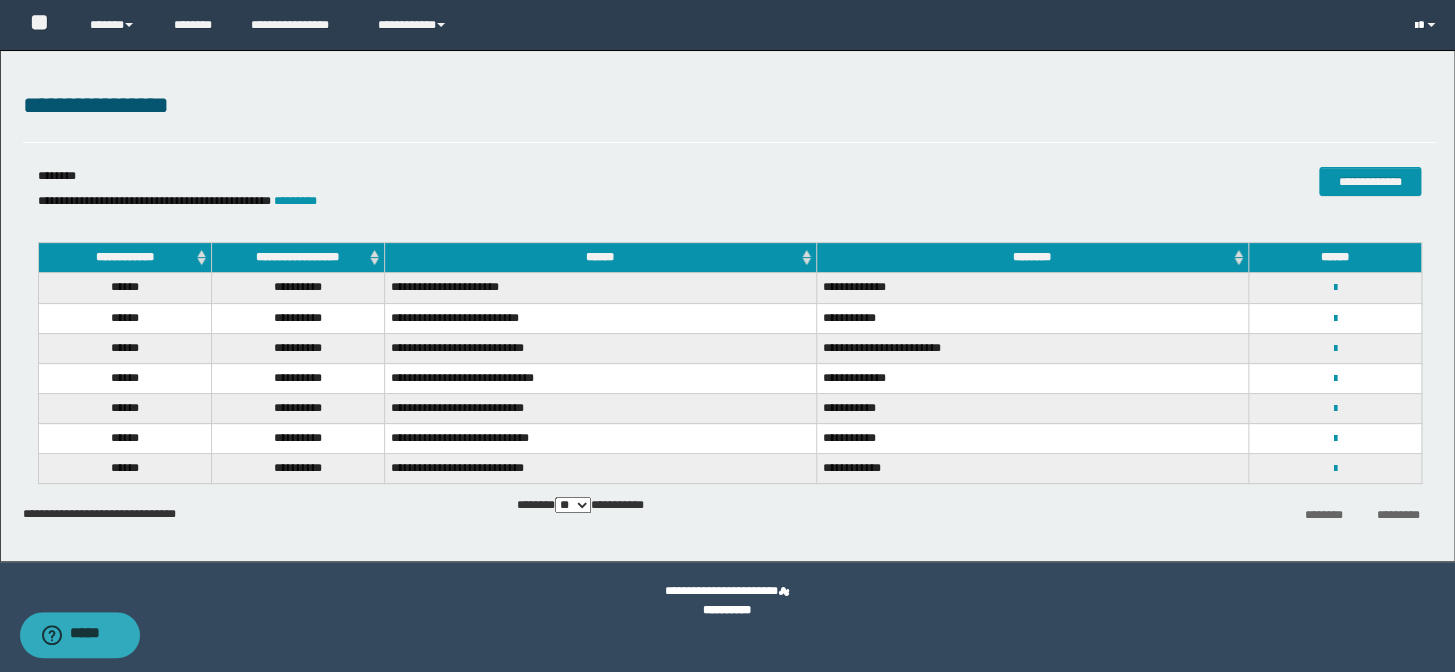 click at bounding box center (1427, 25) 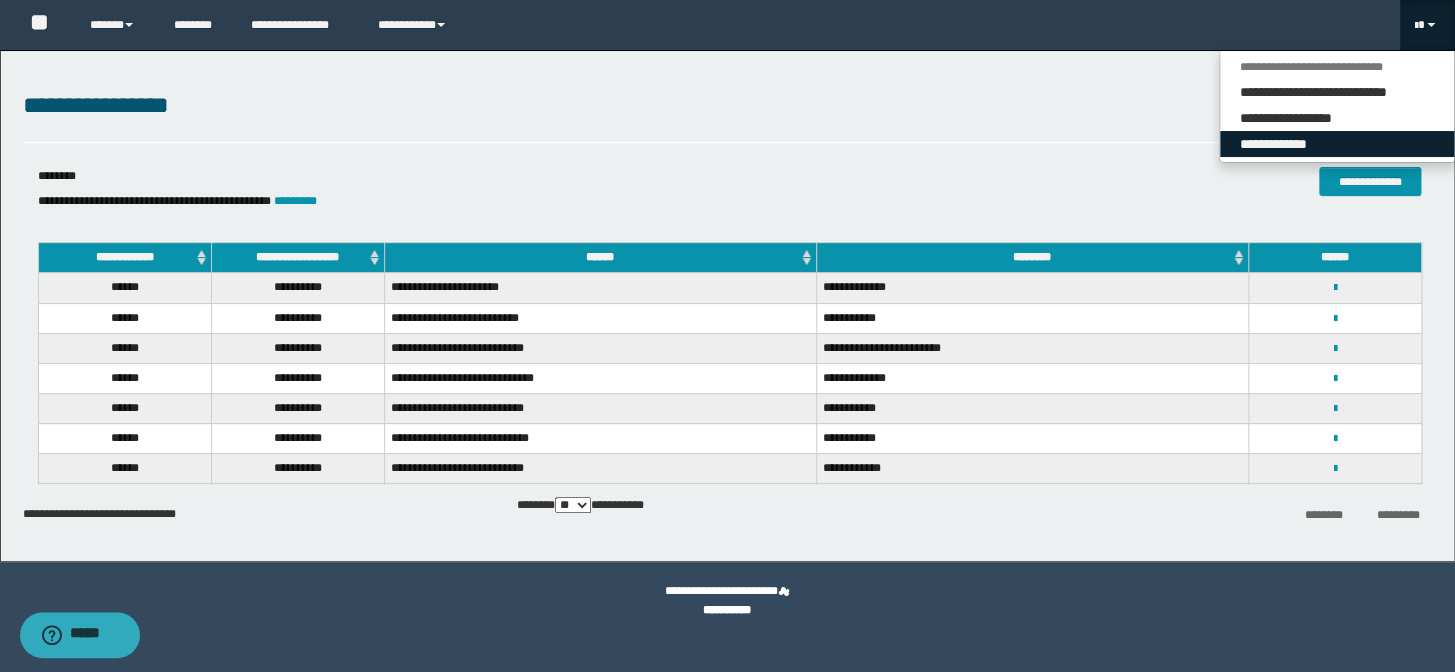 click on "**********" at bounding box center [1337, 144] 